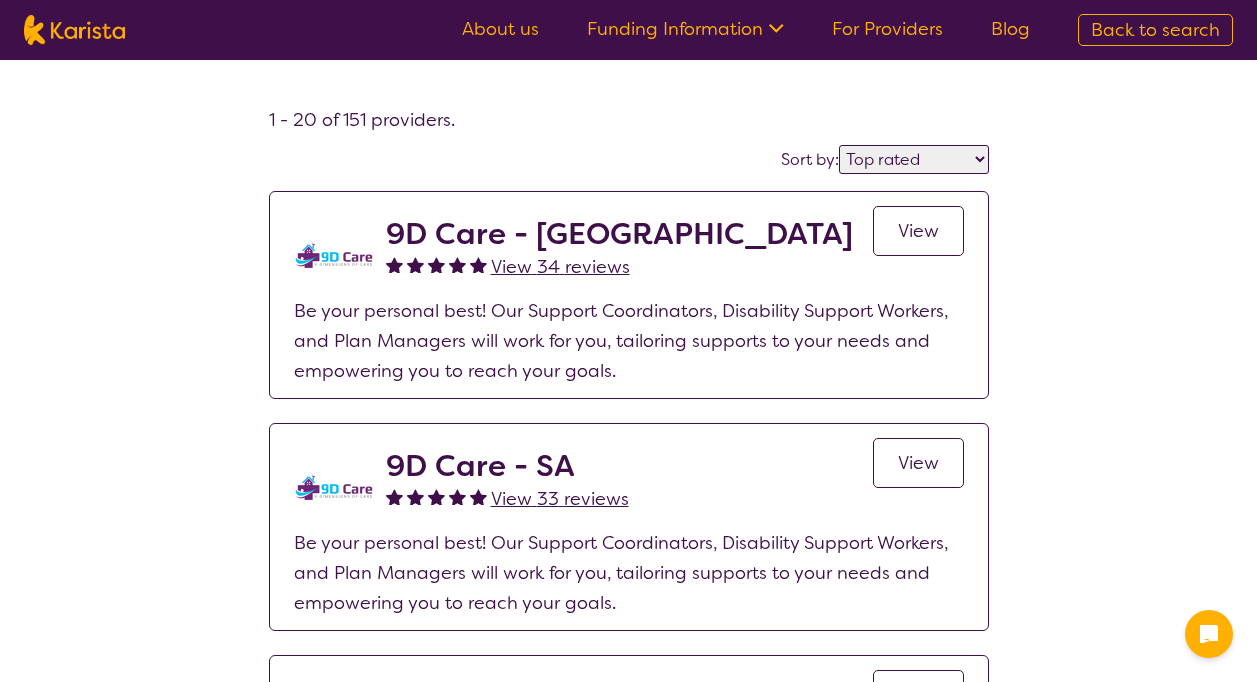 select on "by_score" 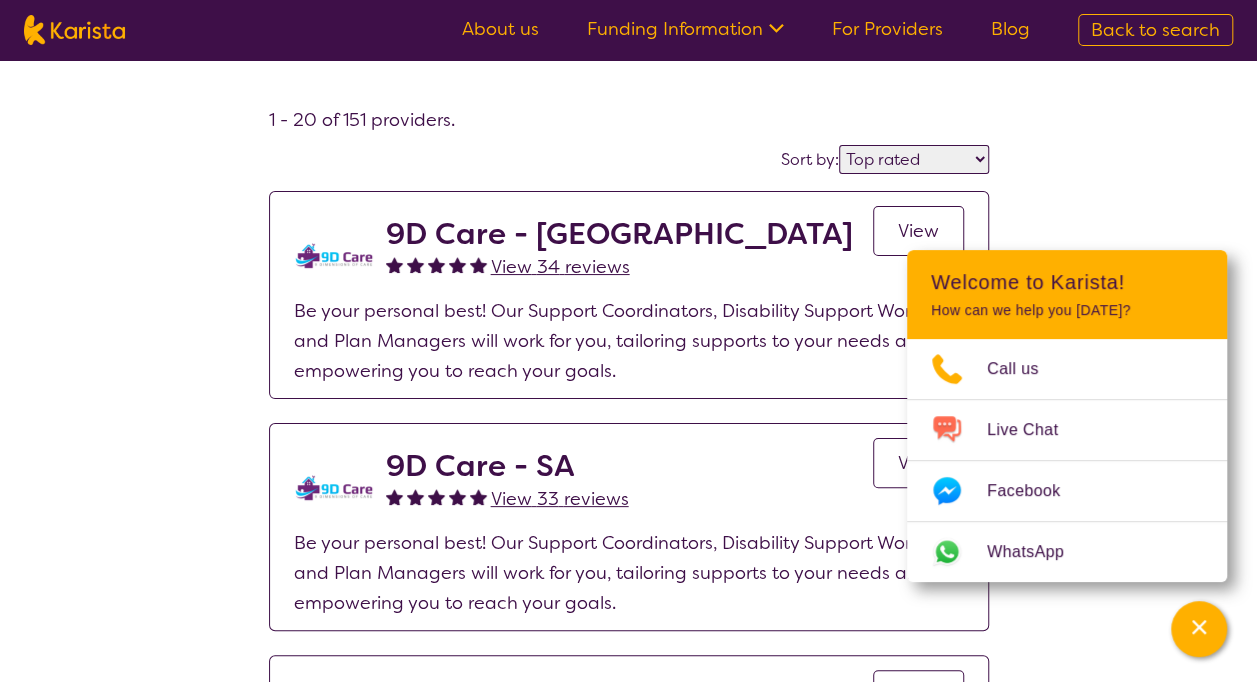 click on "Back to search" at bounding box center (1155, 30) 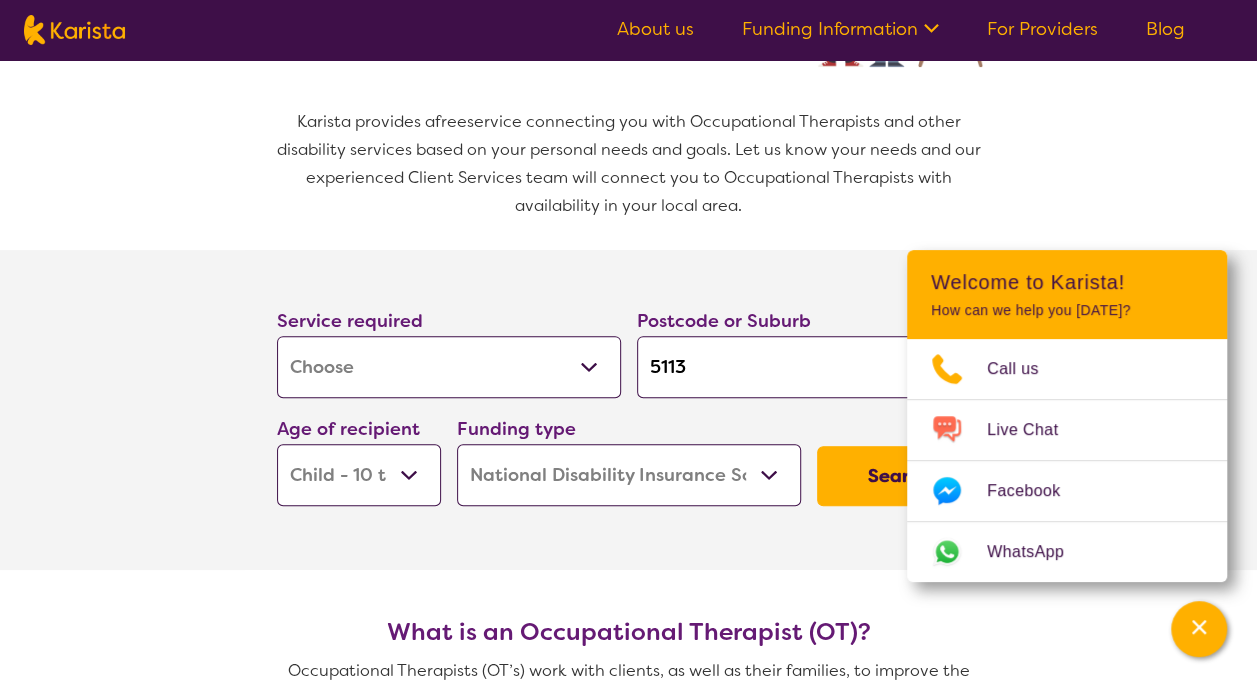 scroll, scrollTop: 300, scrollLeft: 0, axis: vertical 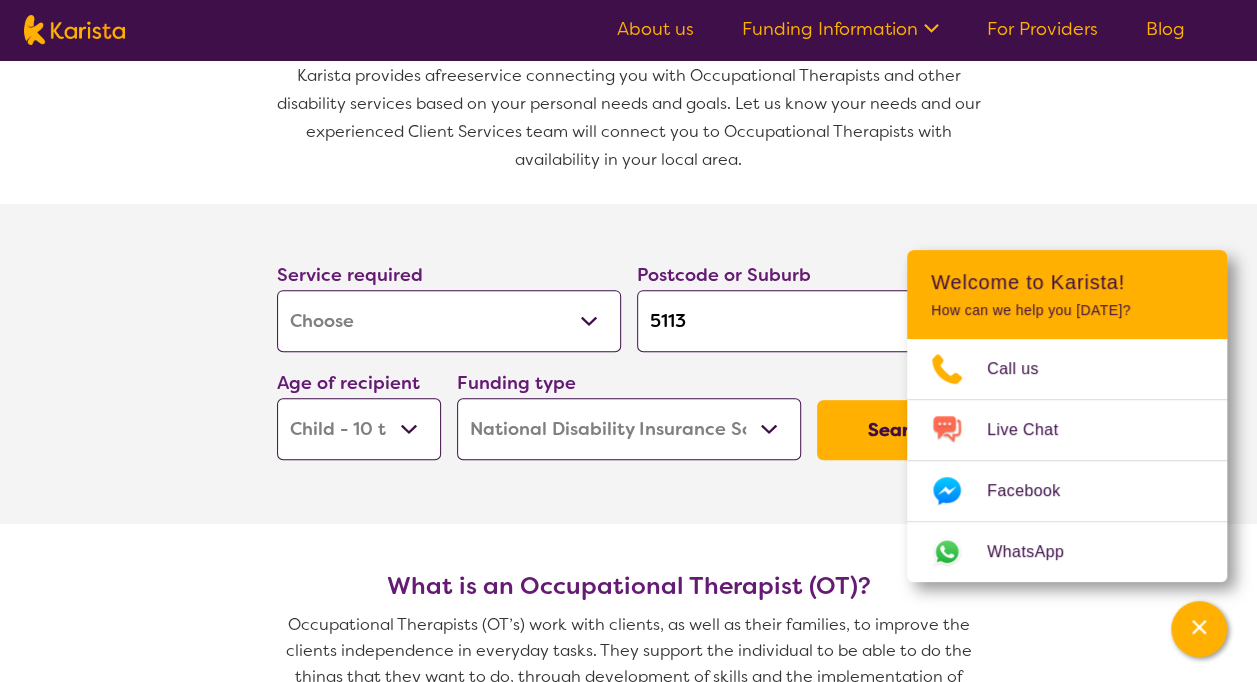 click on "5113" at bounding box center [809, 321] 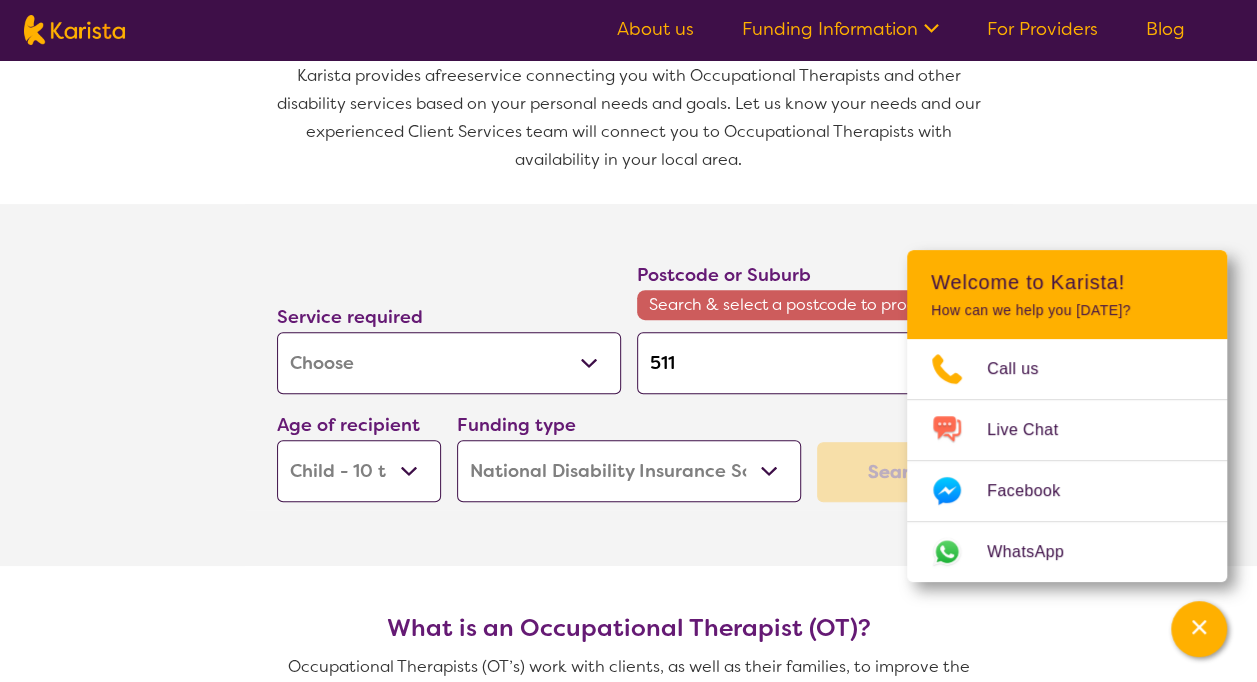 type on "51" 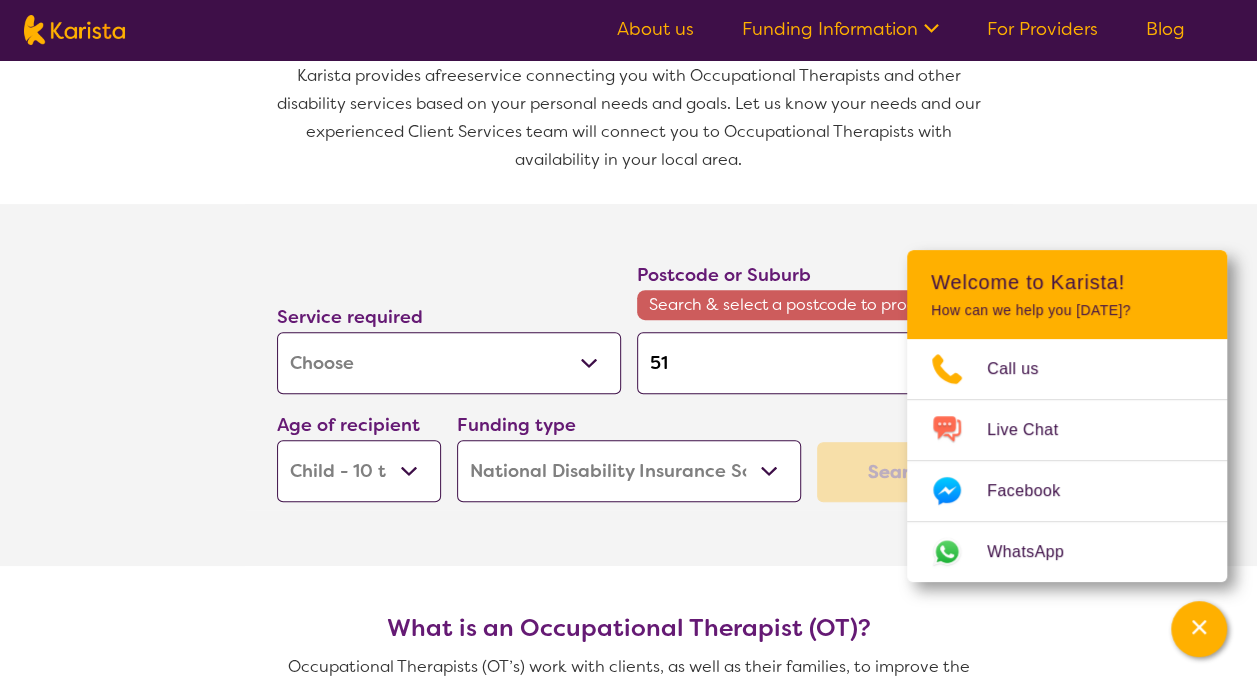 type on "5" 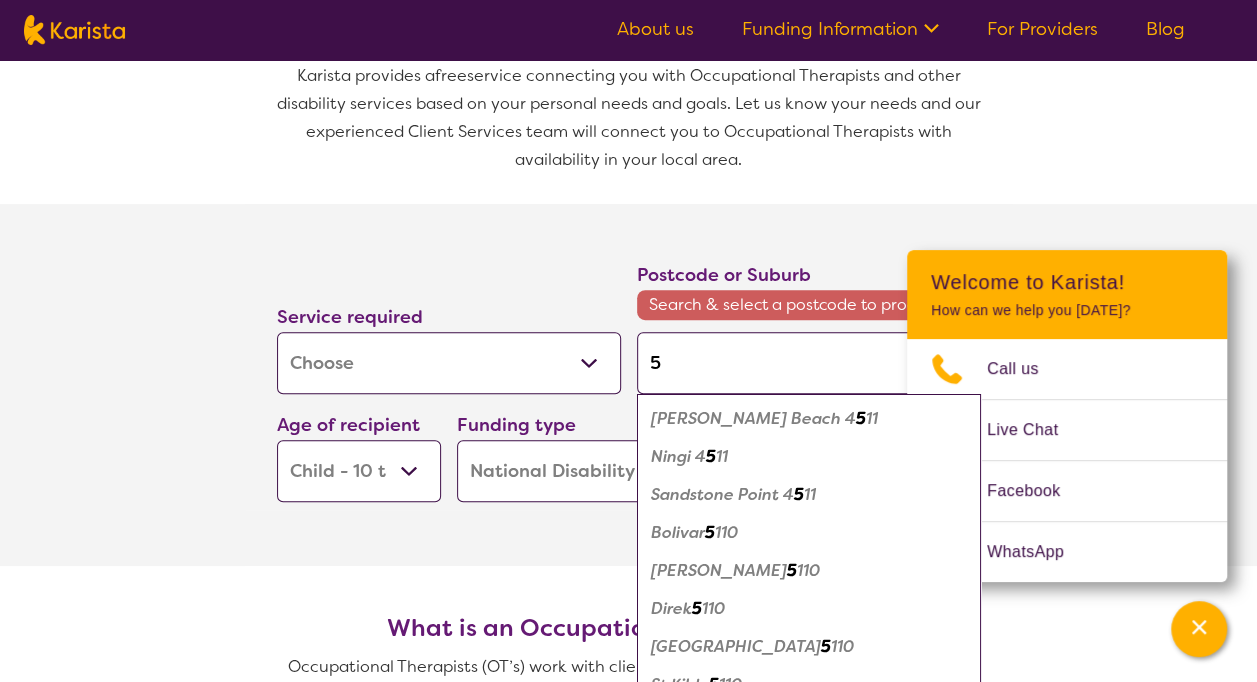 type 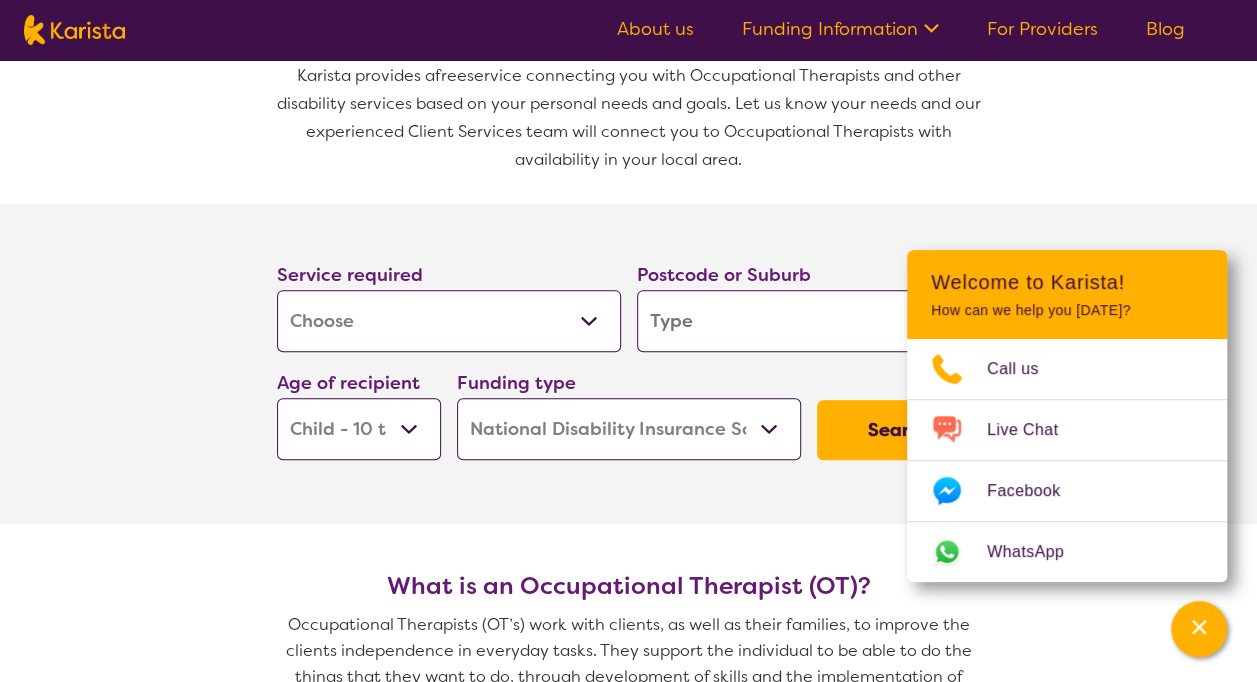 type on "4" 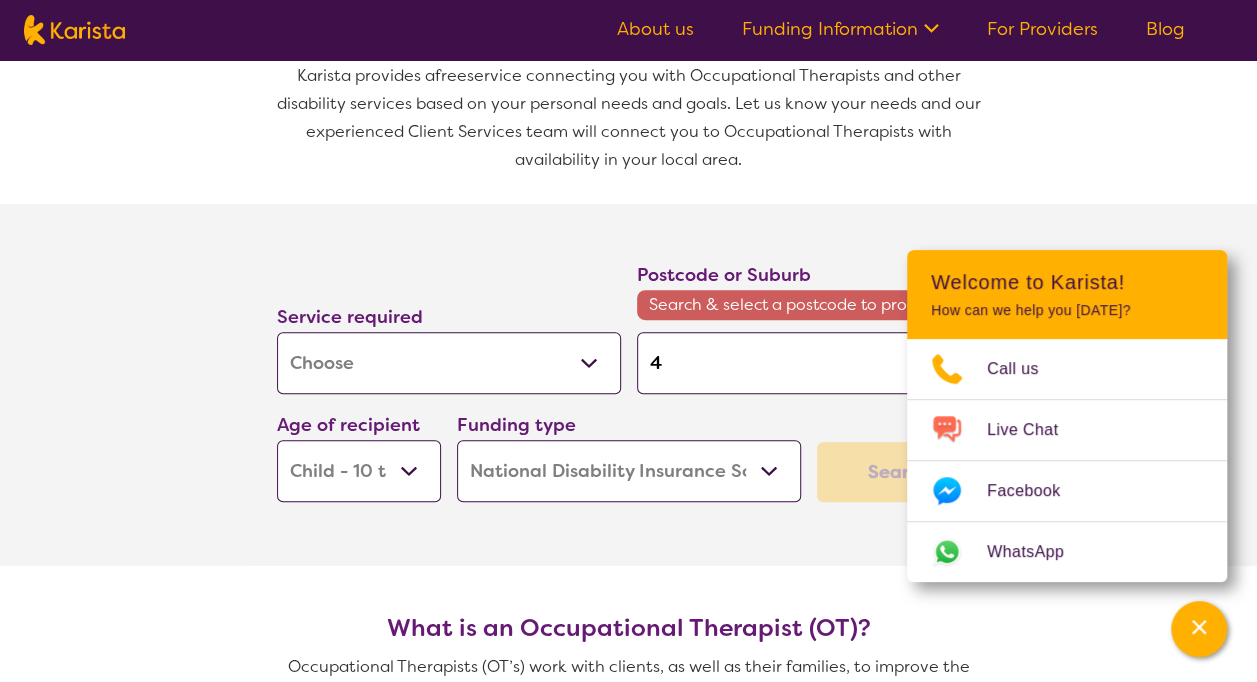 type 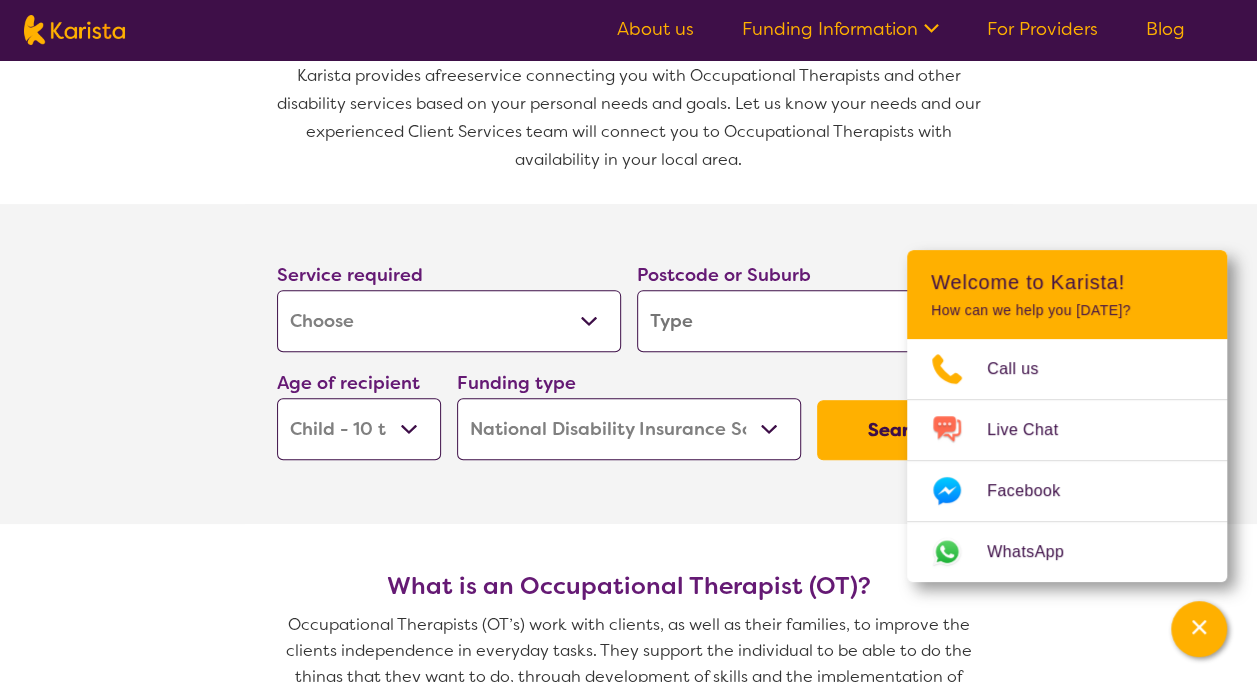 type on "3" 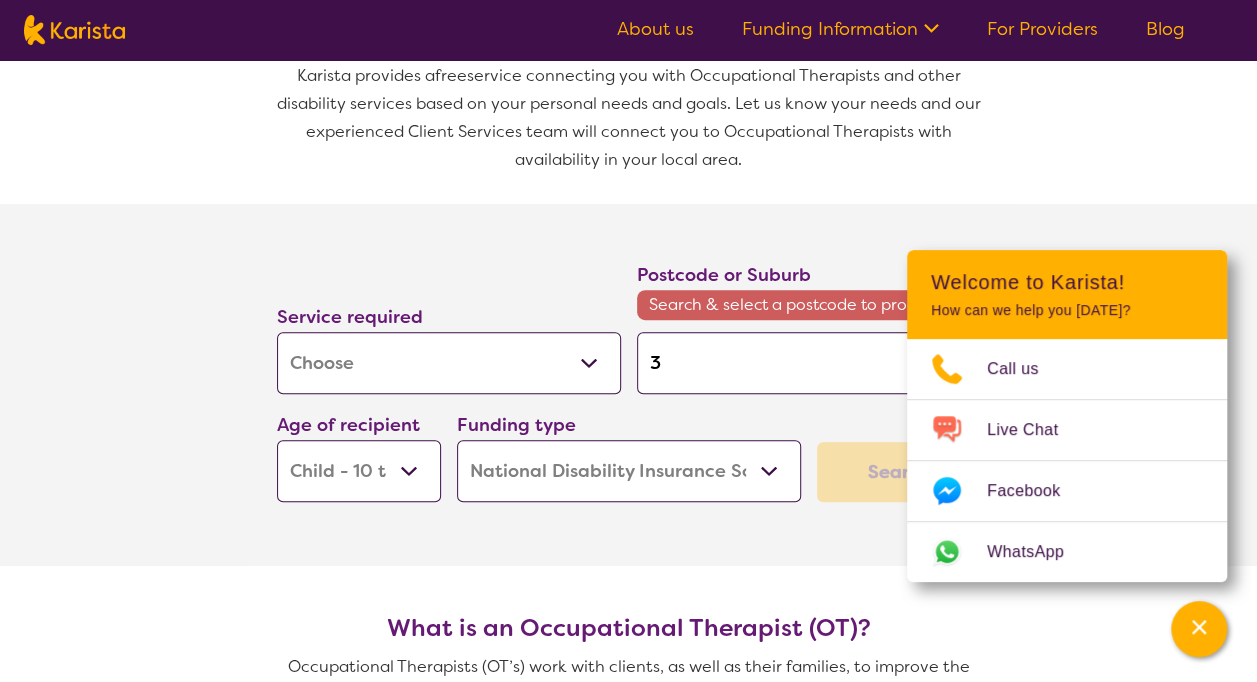 type on "31" 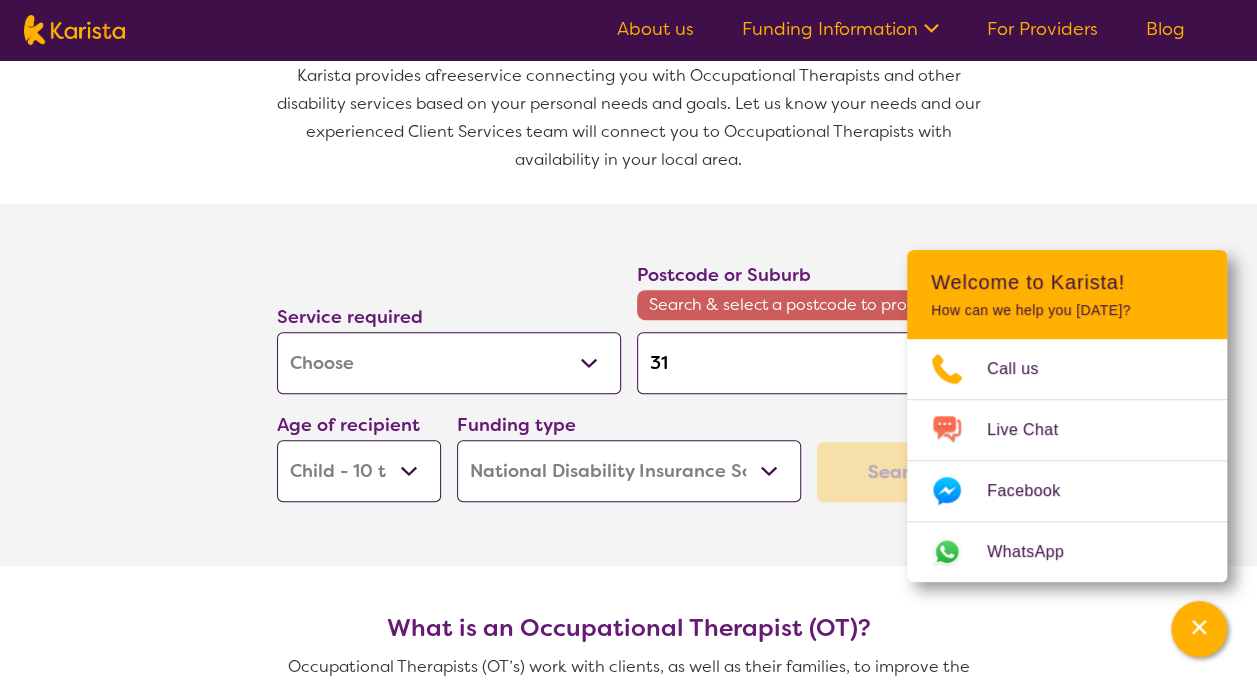 type on "314" 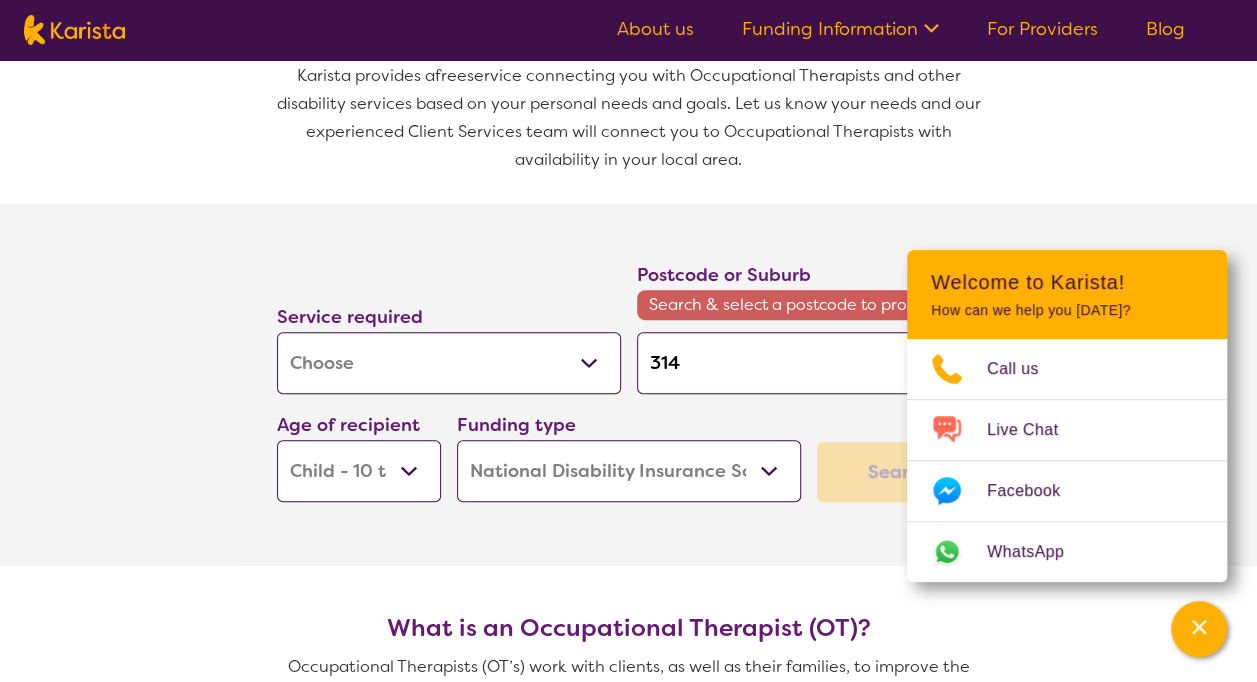 type on "3148" 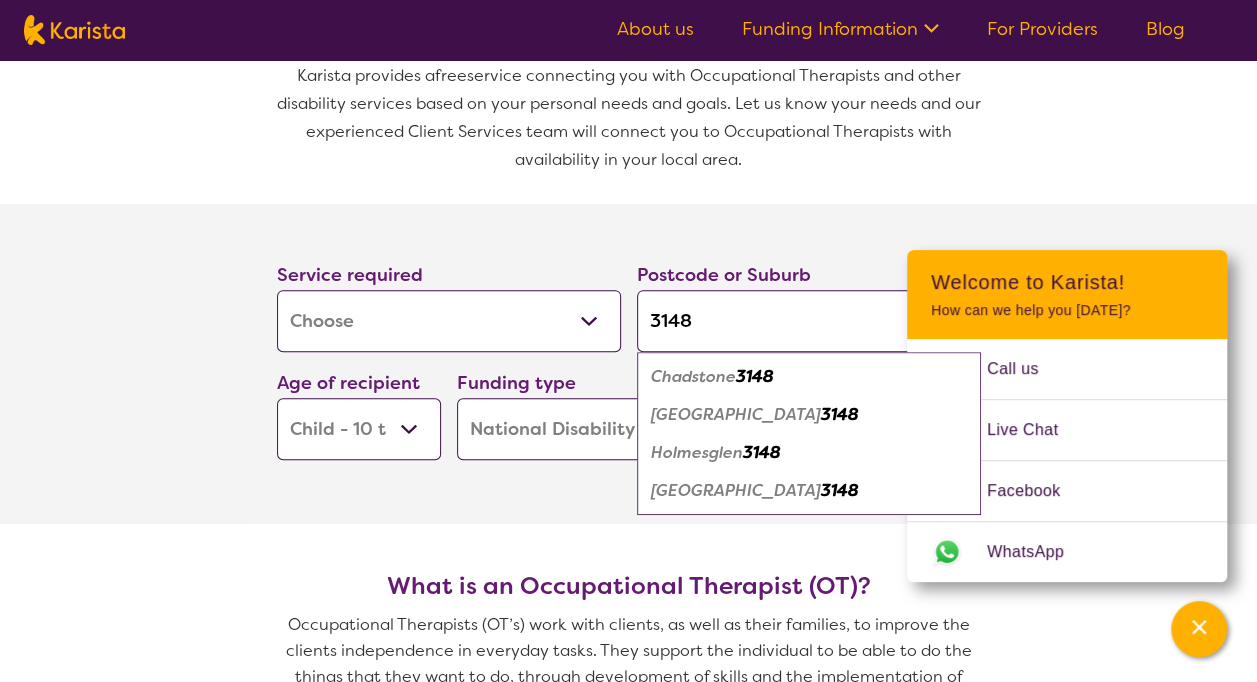 type on "3148" 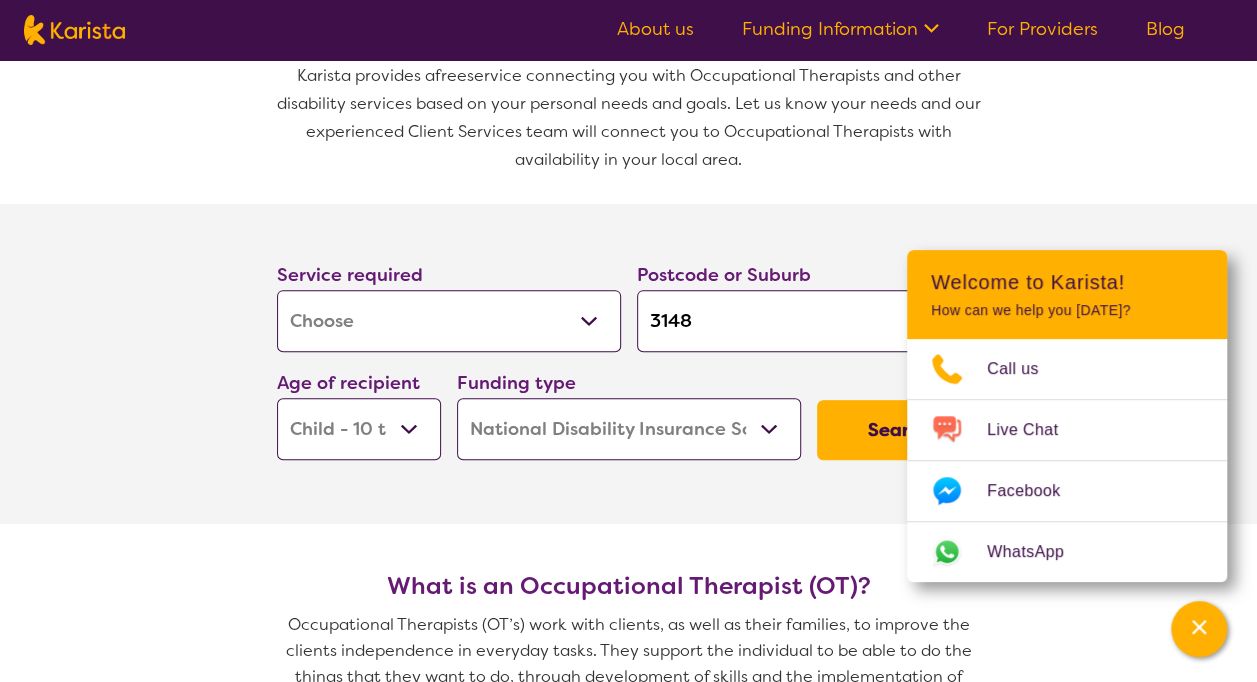 click on "Early Childhood - 0 to 9 Child - 10 to 11 Adolescent - 12 to 17 Adult - 18 to 64 Aged - [DEMOGRAPHIC_DATA]+" at bounding box center [359, 429] 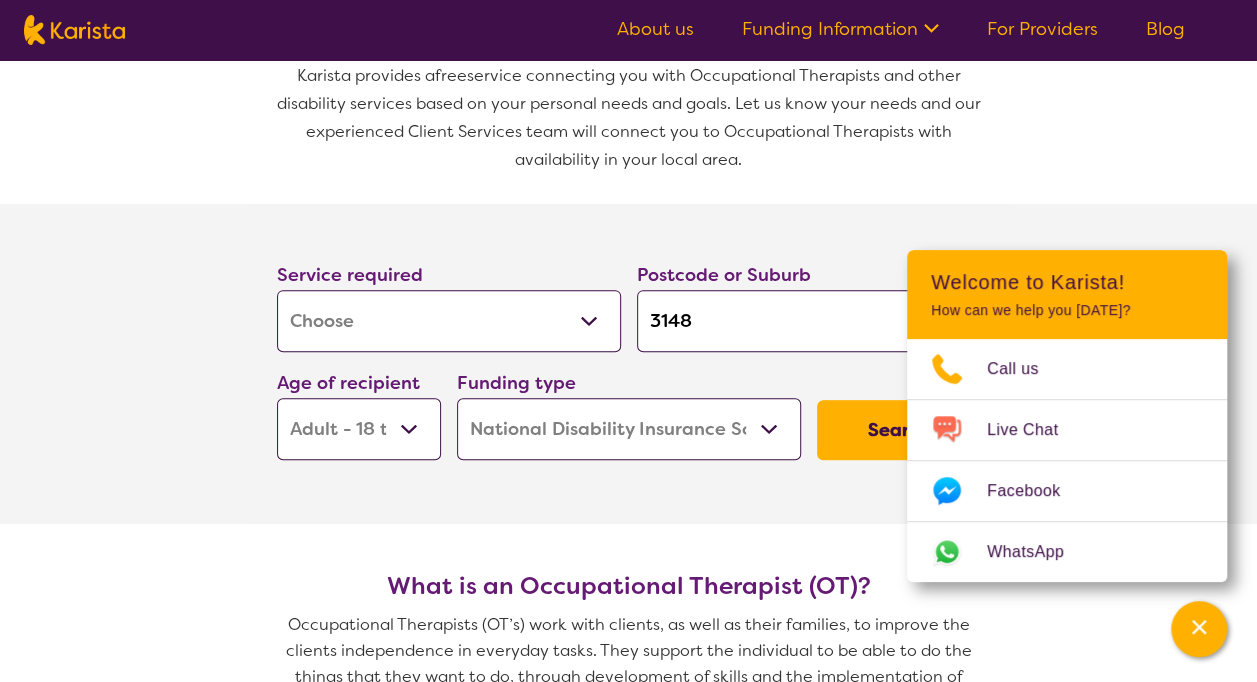 click on "Early Childhood - 0 to 9 Child - 10 to 11 Adolescent - 12 to 17 Adult - 18 to 64 Aged - [DEMOGRAPHIC_DATA]+" at bounding box center [359, 429] 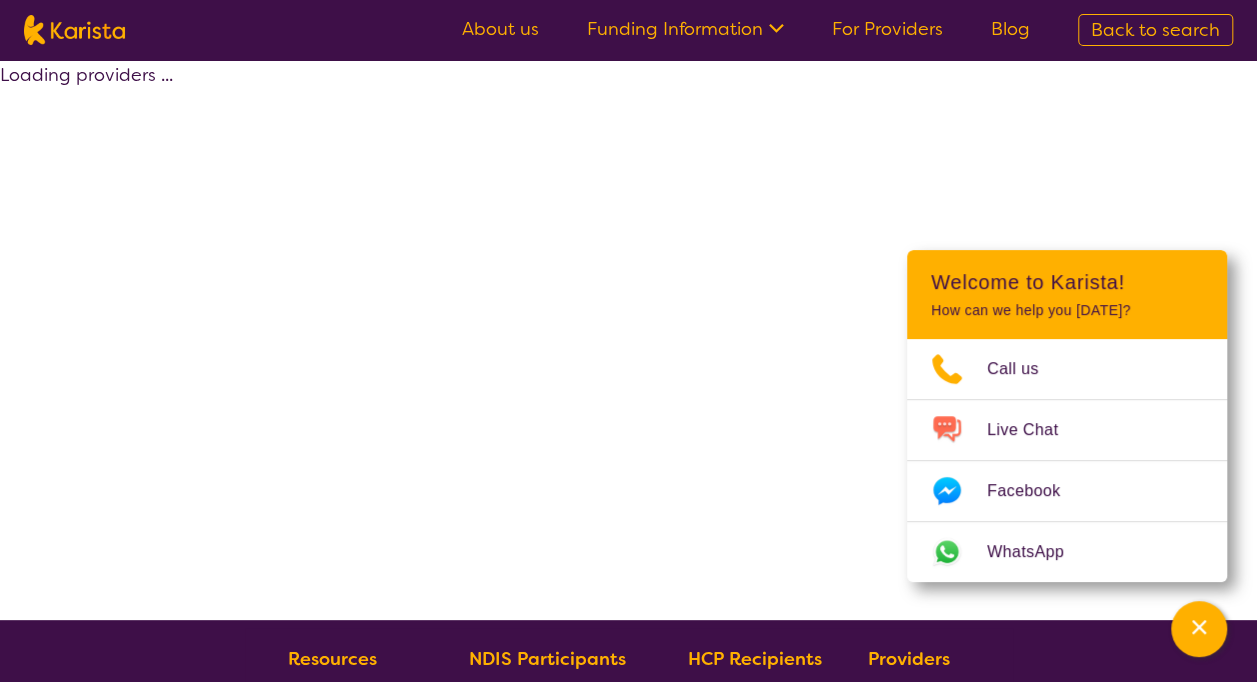 select on "by_score" 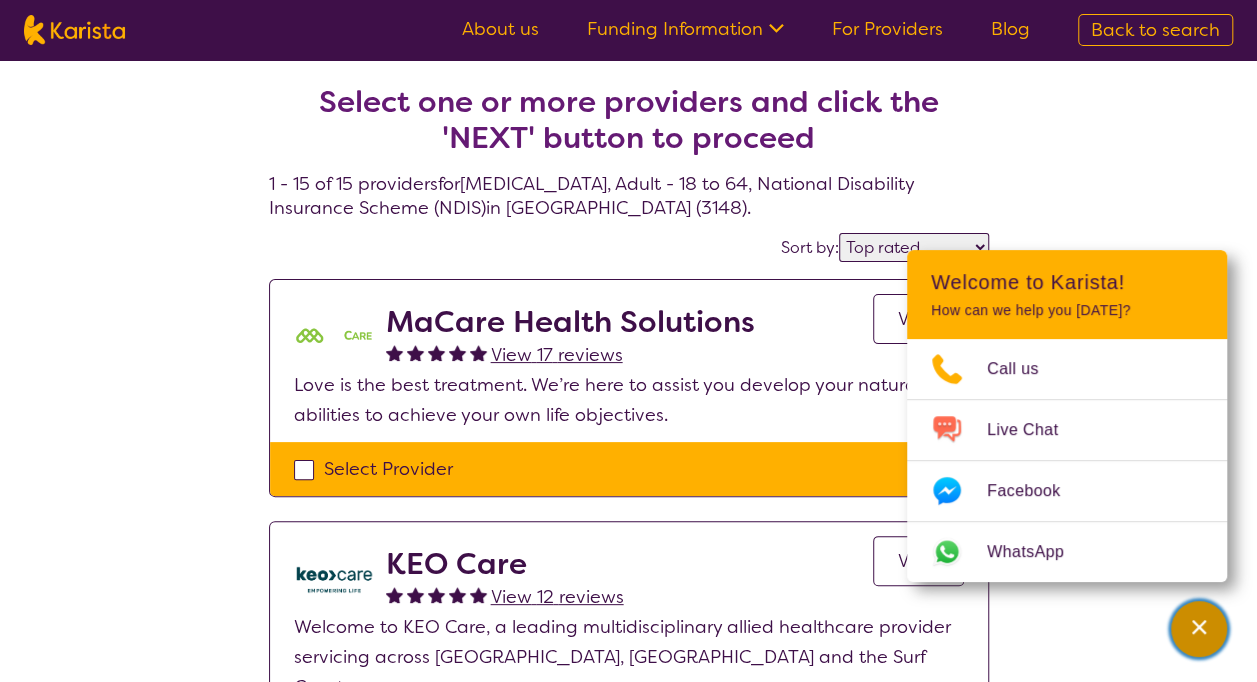 click 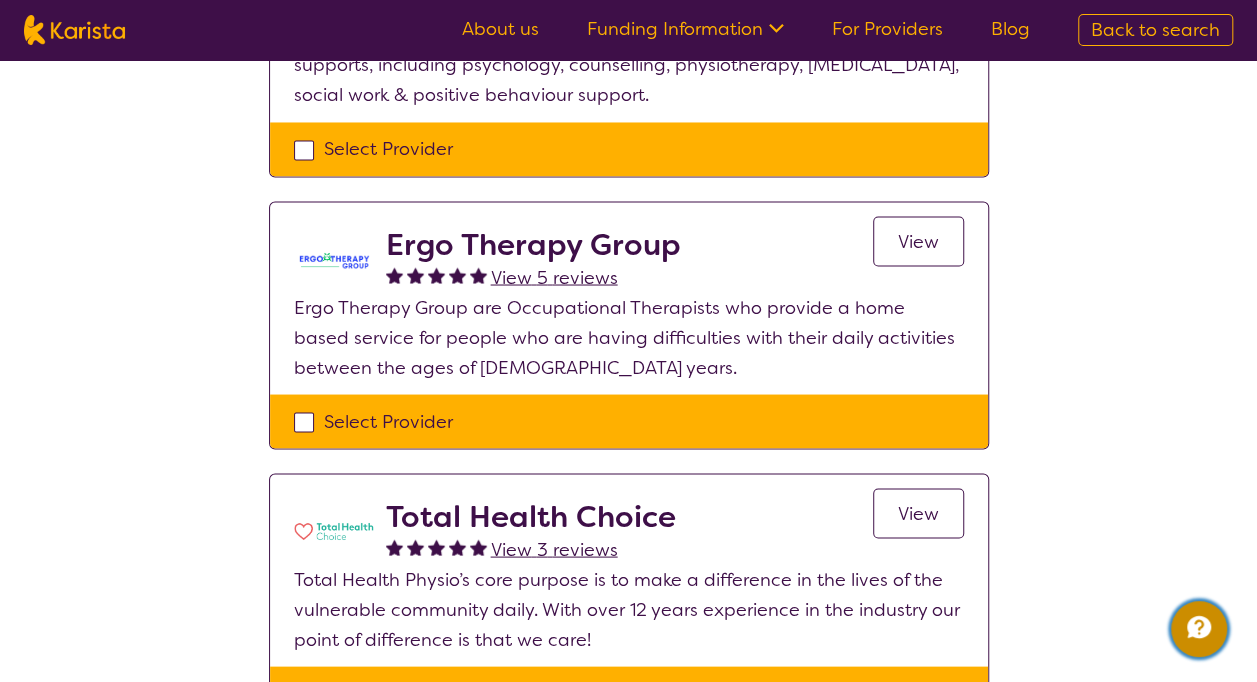 scroll, scrollTop: 1700, scrollLeft: 0, axis: vertical 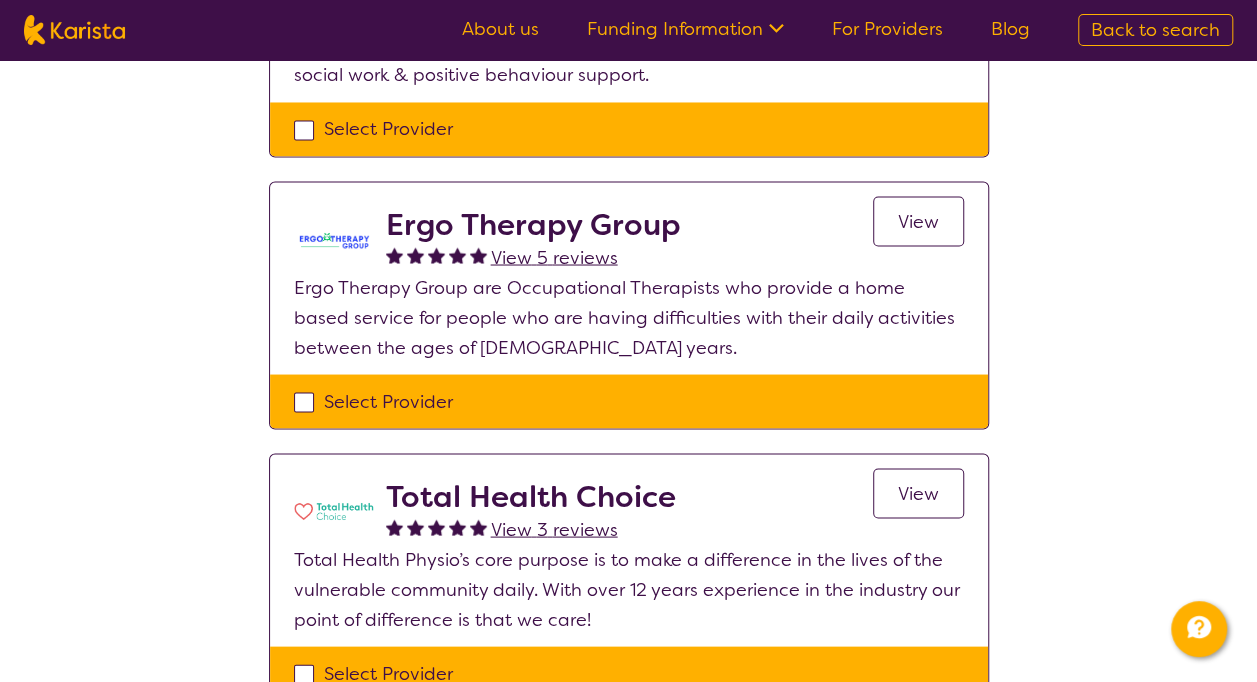 click on "Select Provider" at bounding box center [629, 401] 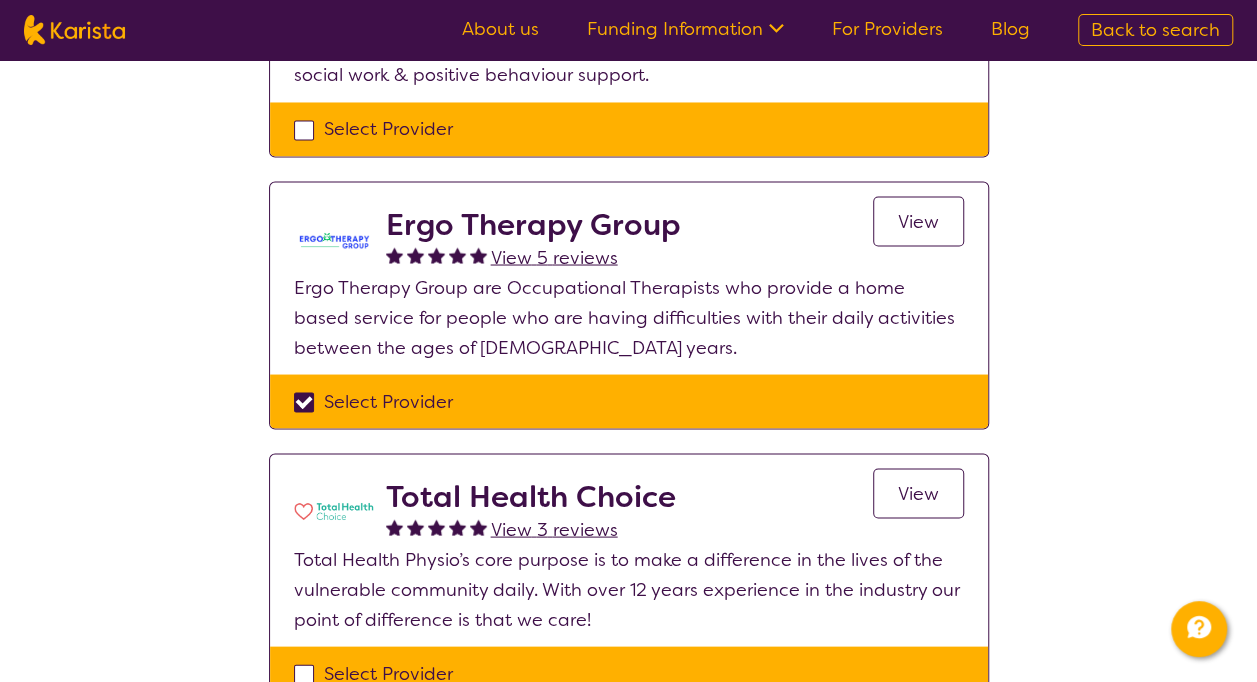 checkbox on "true" 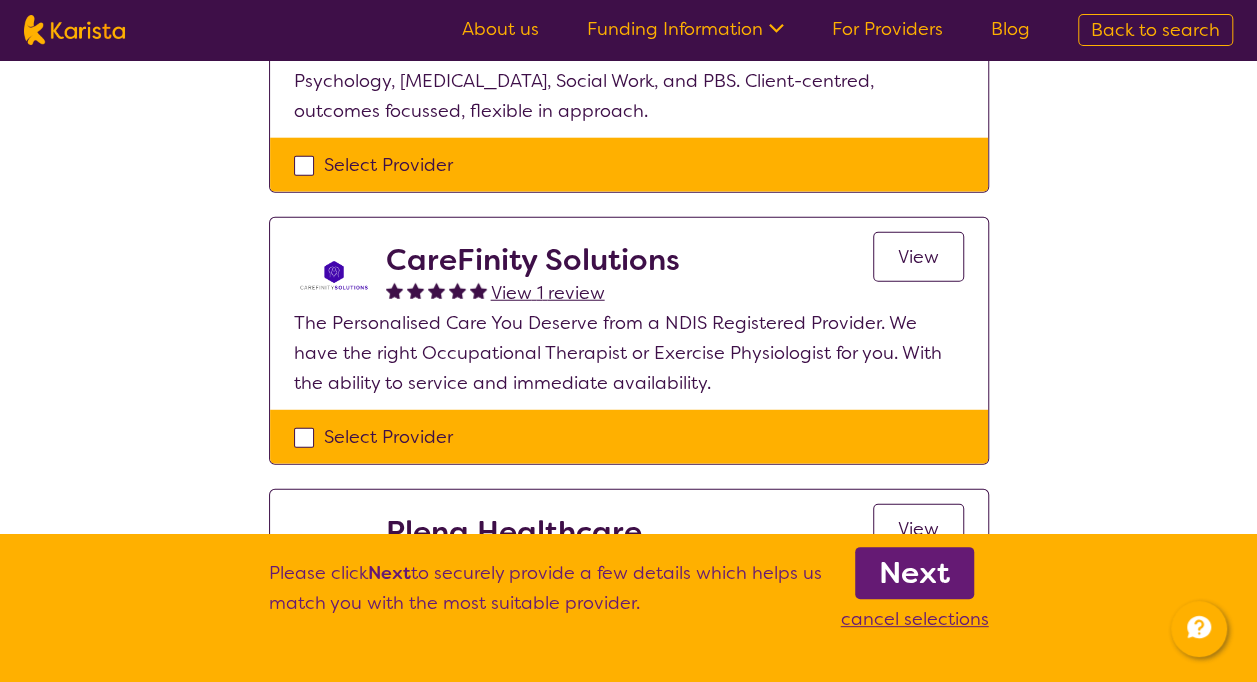 scroll, scrollTop: 2500, scrollLeft: 0, axis: vertical 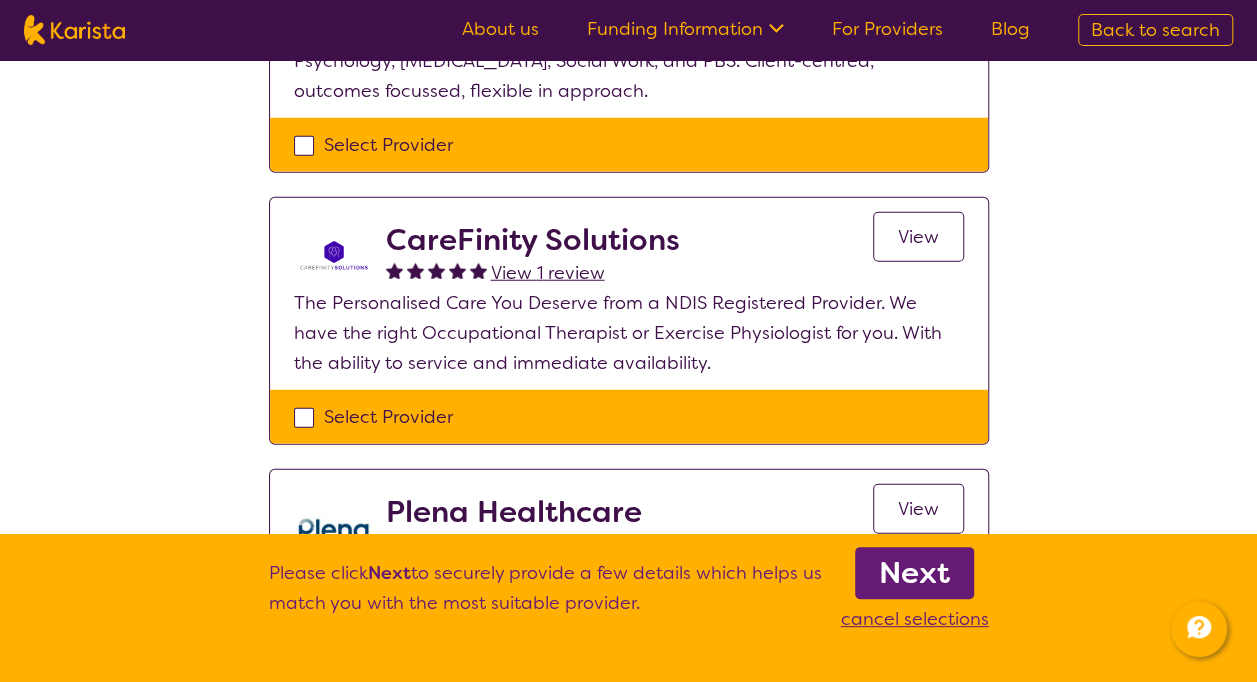 click on "Select Provider" at bounding box center (629, 417) 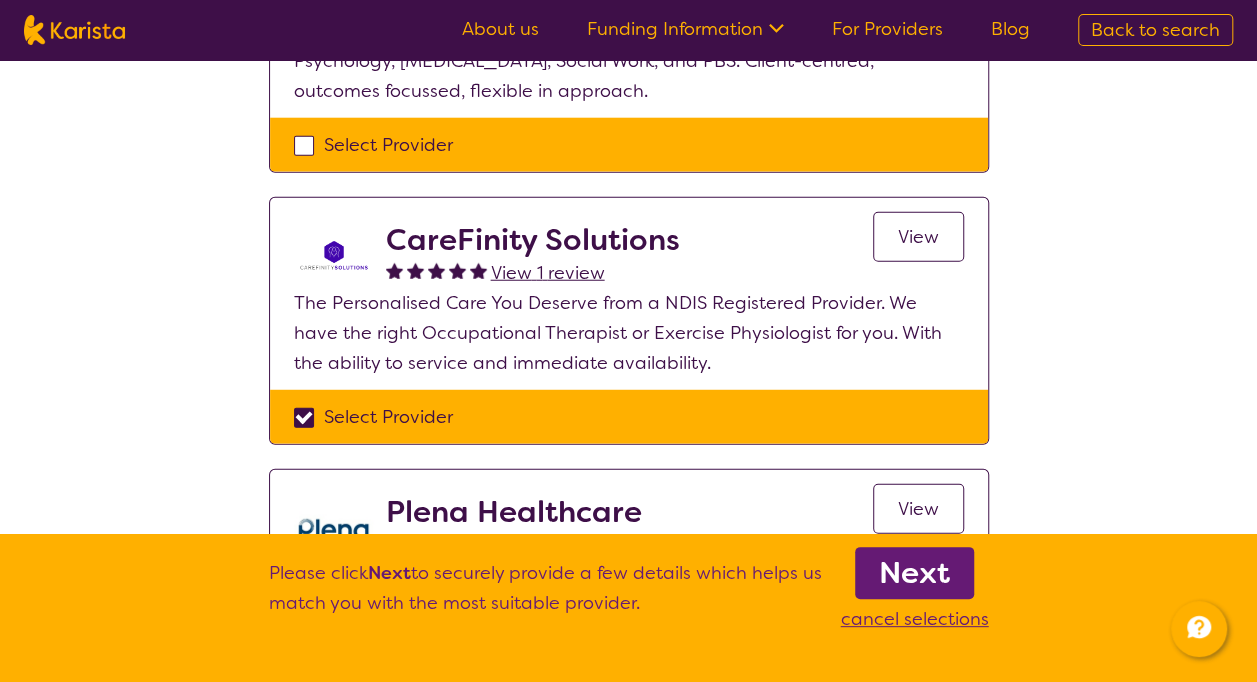checkbox on "true" 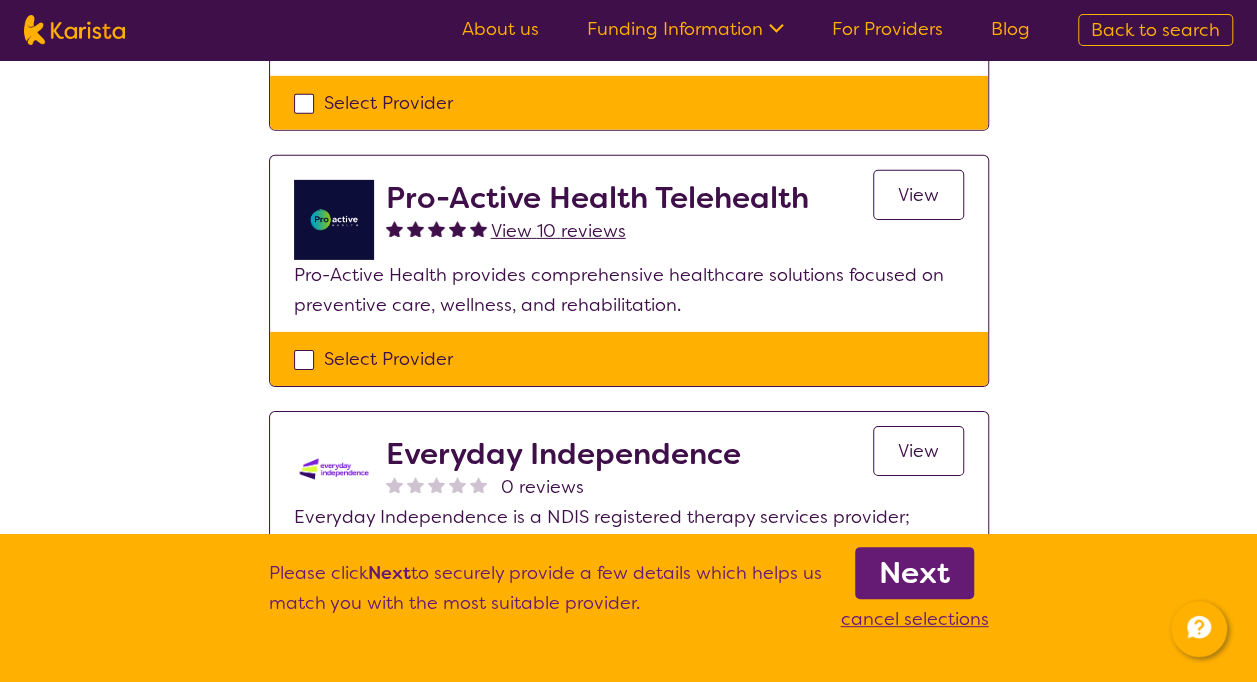 scroll, scrollTop: 3000, scrollLeft: 0, axis: vertical 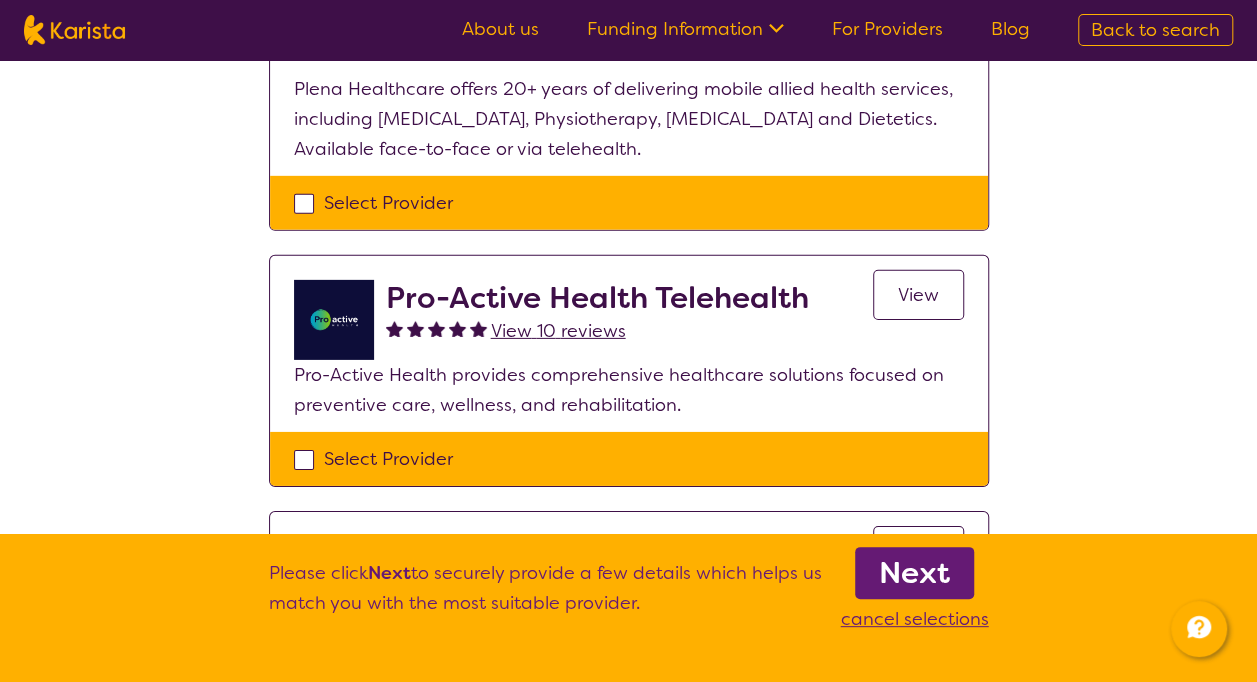 drag, startPoint x: 298, startPoint y: 416, endPoint x: 304, endPoint y: 425, distance: 10.816654 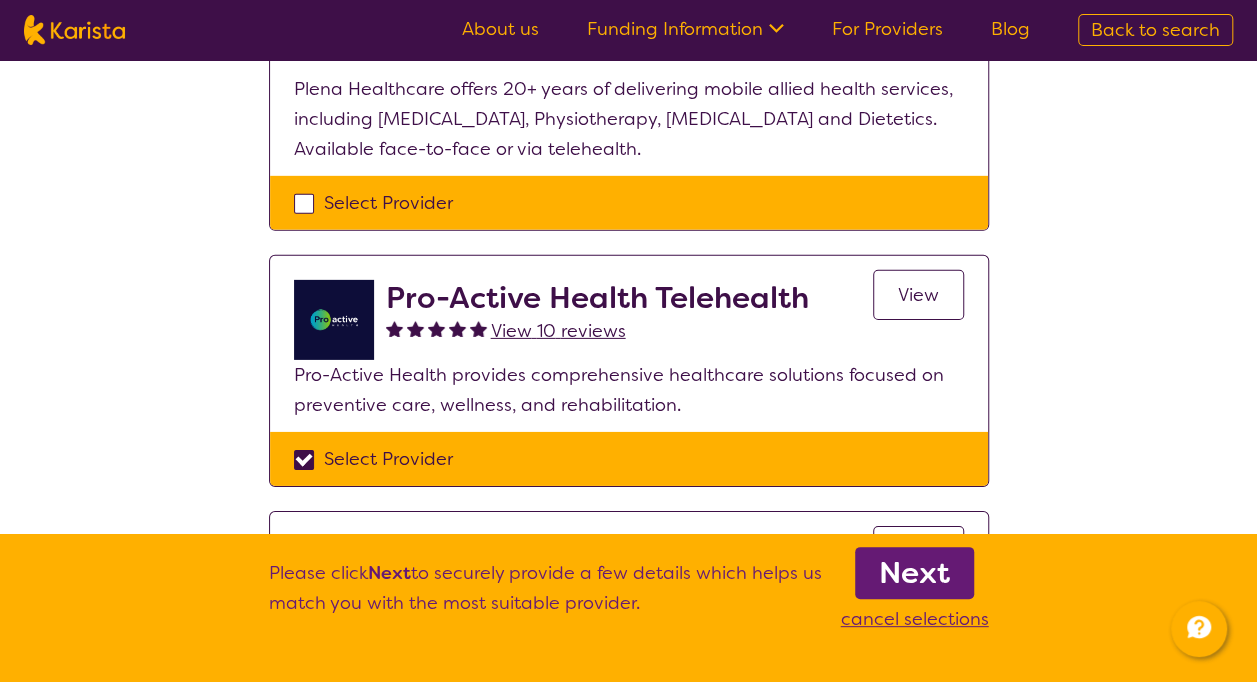 checkbox on "true" 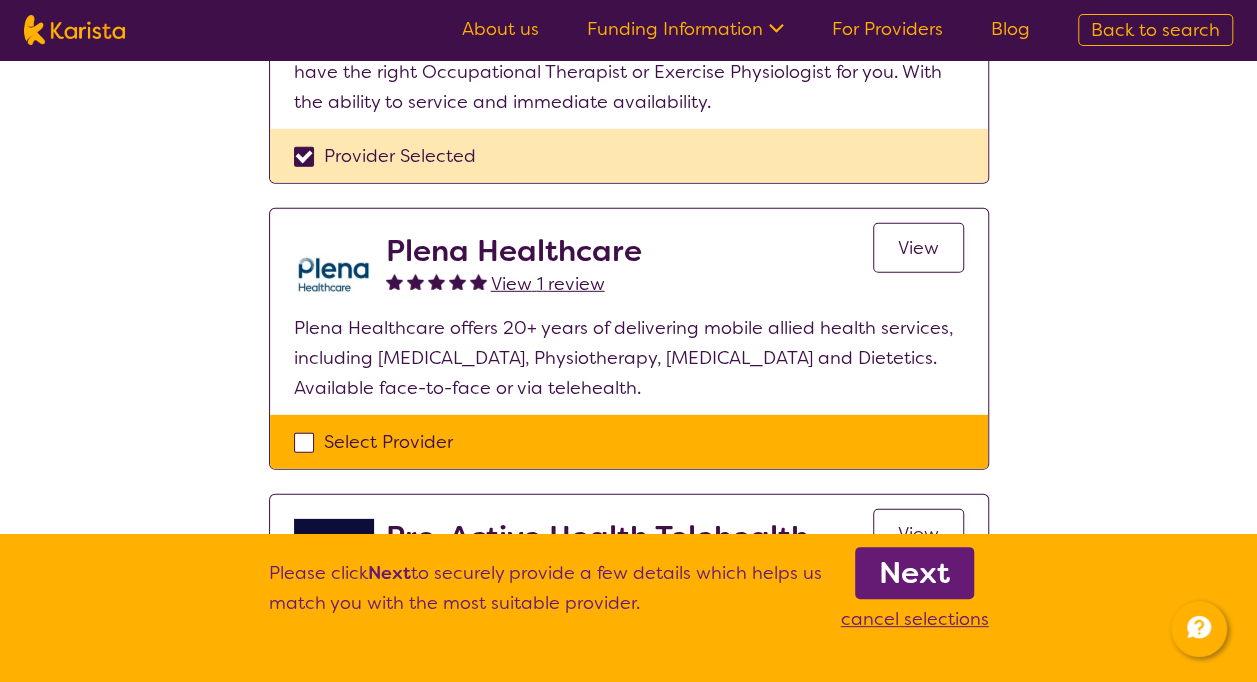 scroll, scrollTop: 2700, scrollLeft: 0, axis: vertical 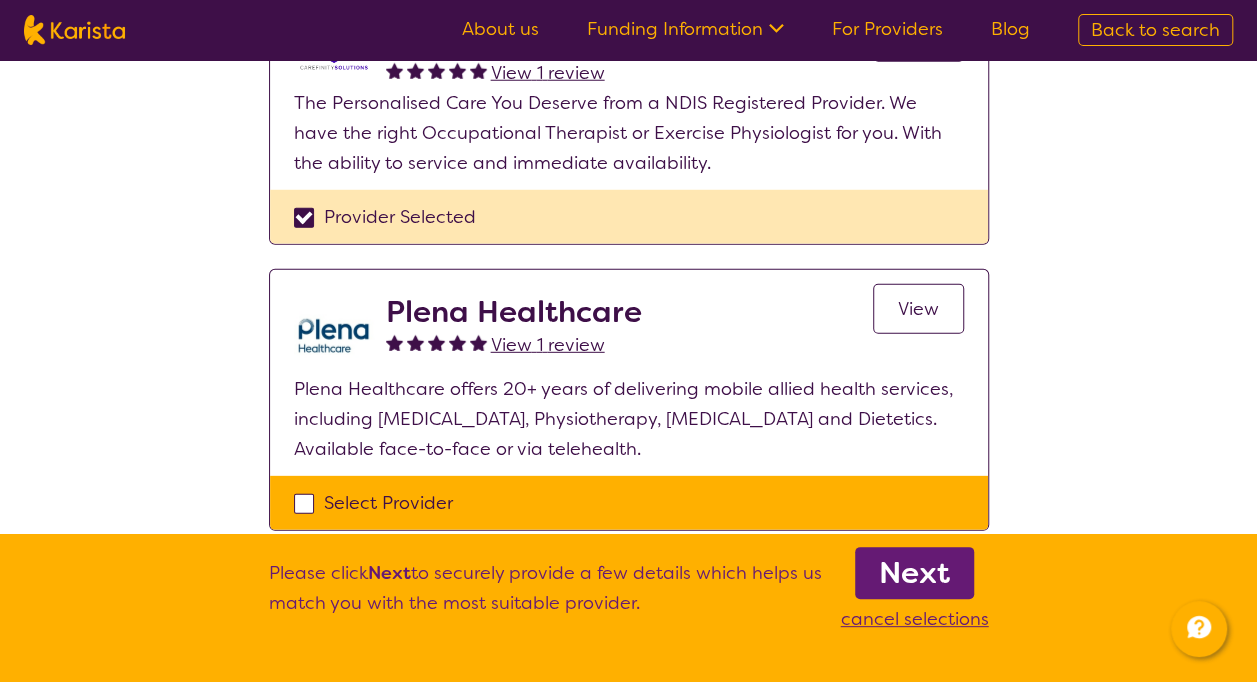 click on "Select Provider" at bounding box center [629, 503] 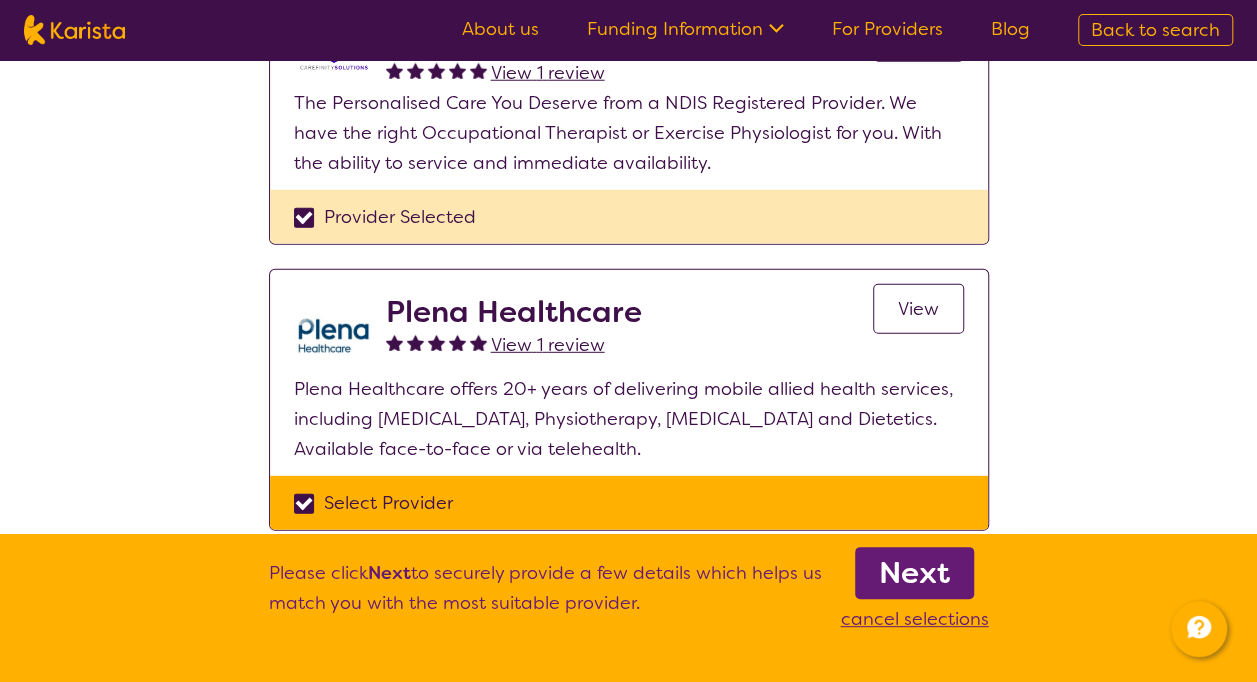 checkbox on "true" 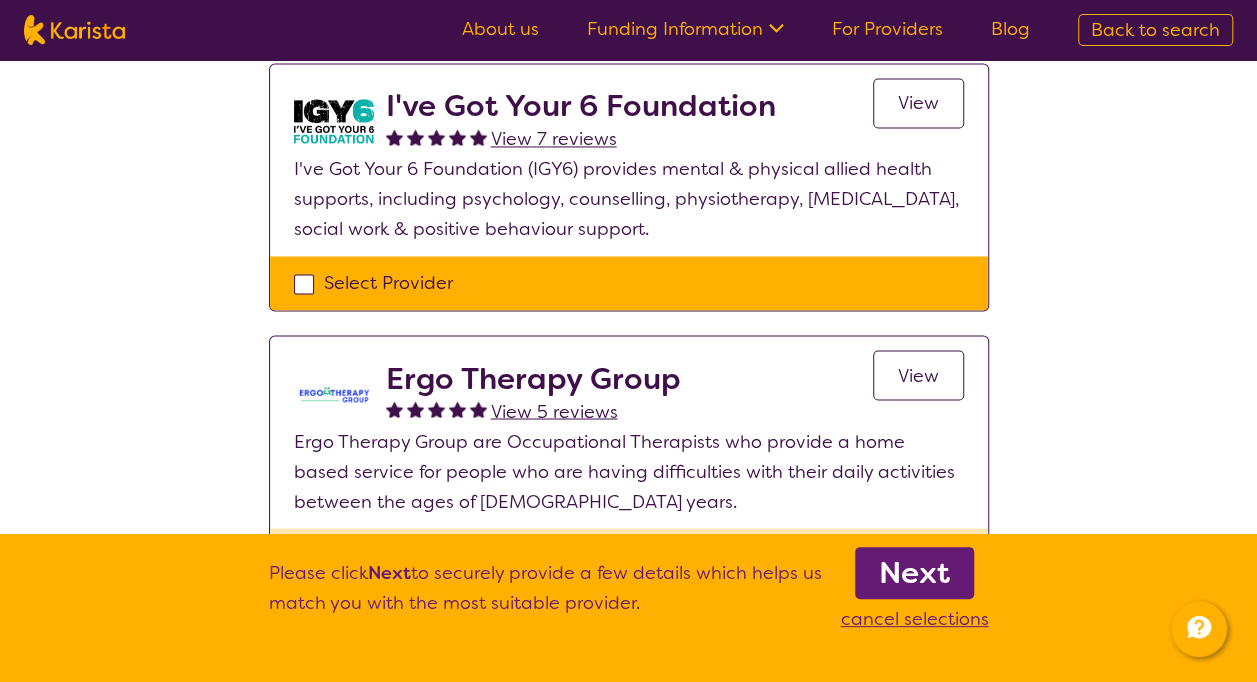 scroll, scrollTop: 1500, scrollLeft: 0, axis: vertical 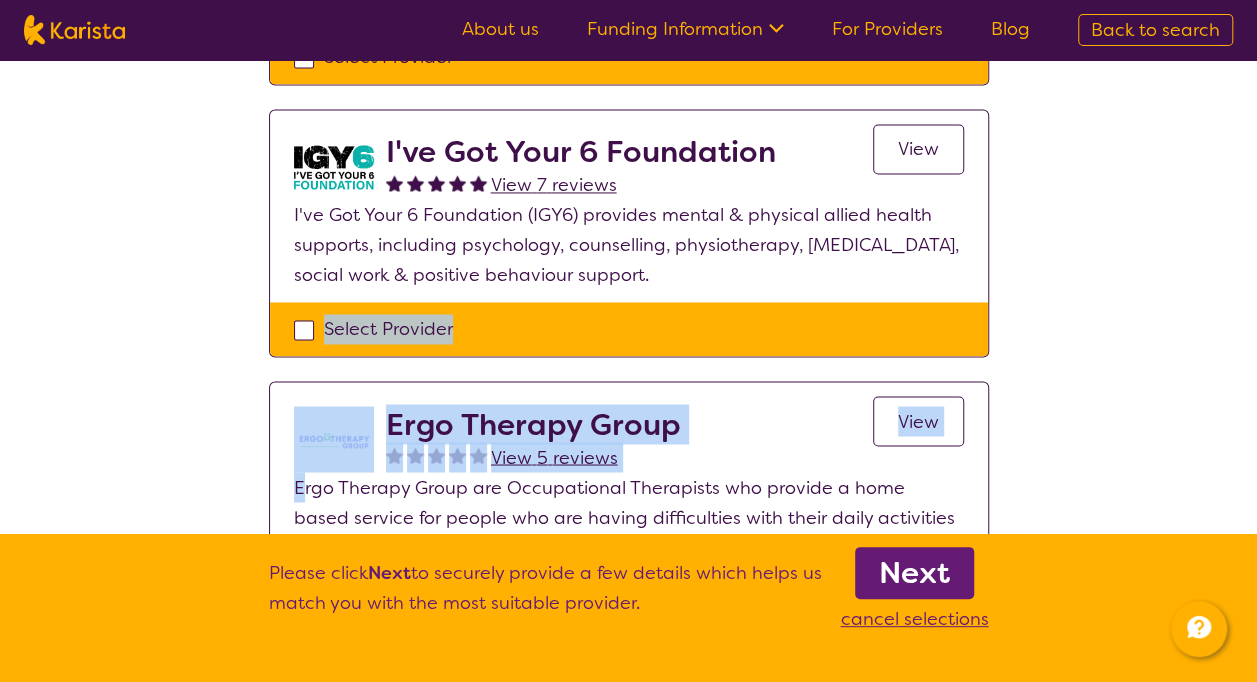 drag, startPoint x: 299, startPoint y: 454, endPoint x: 304, endPoint y: 296, distance: 158.0791 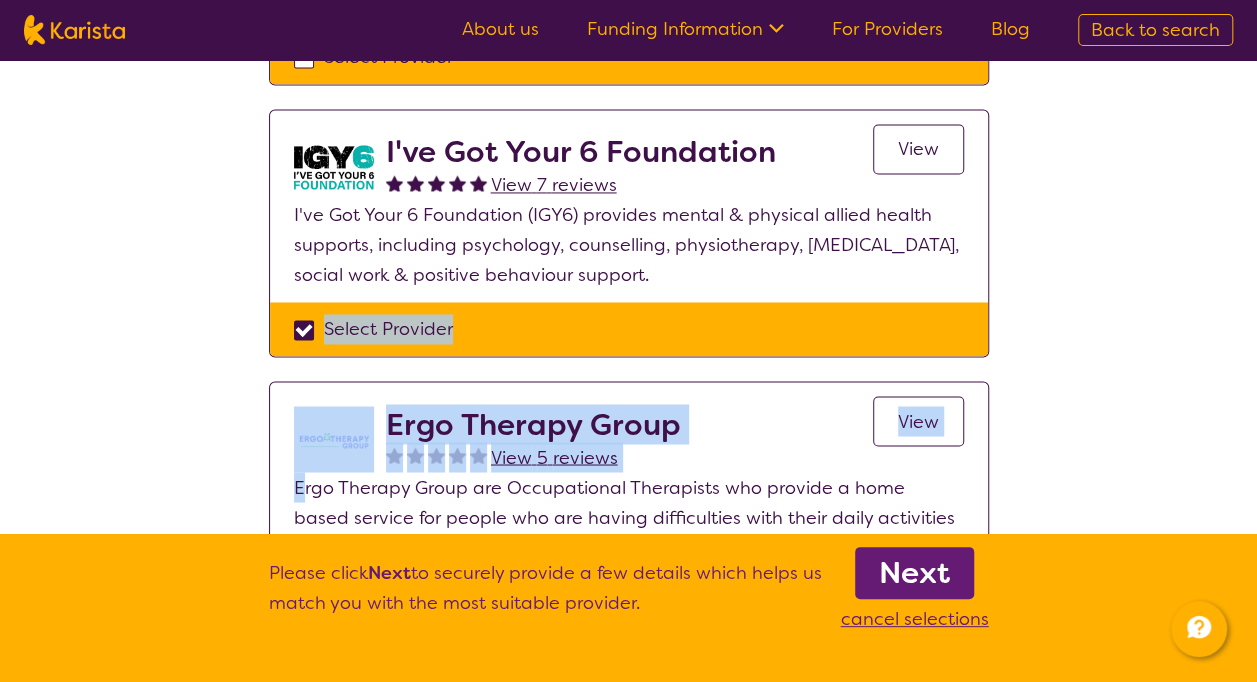 checkbox on "true" 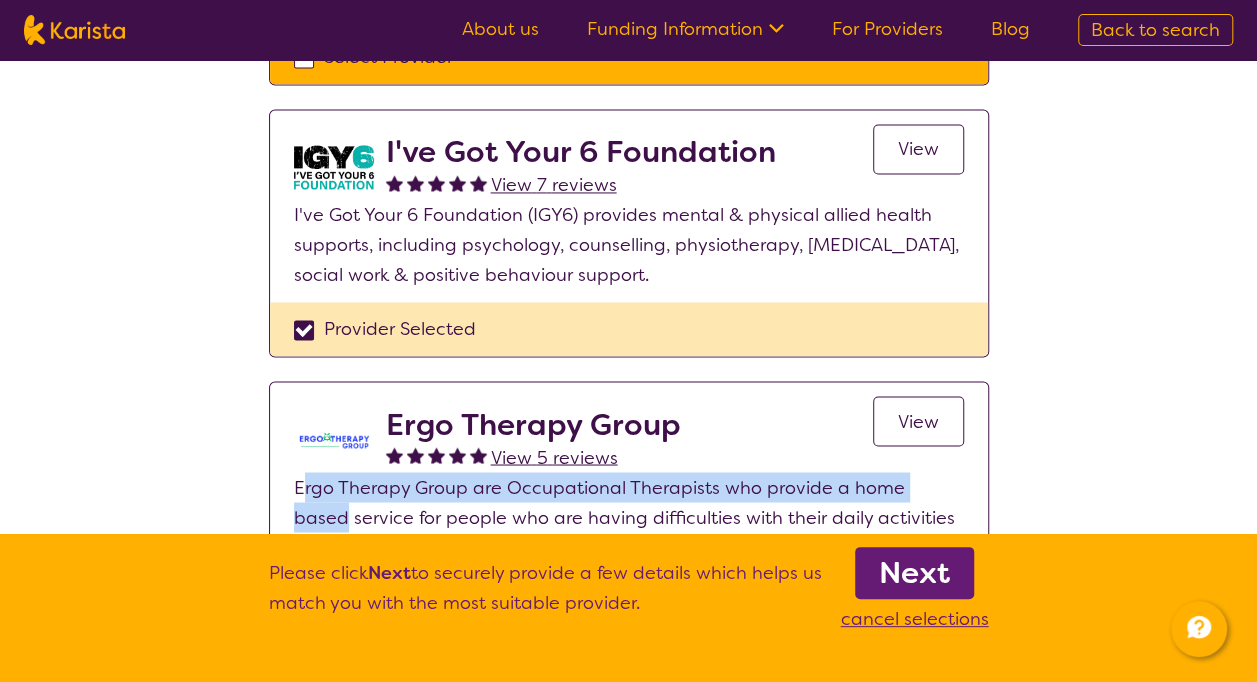 drag, startPoint x: 304, startPoint y: 296, endPoint x: 1118, endPoint y: 446, distance: 827.70526 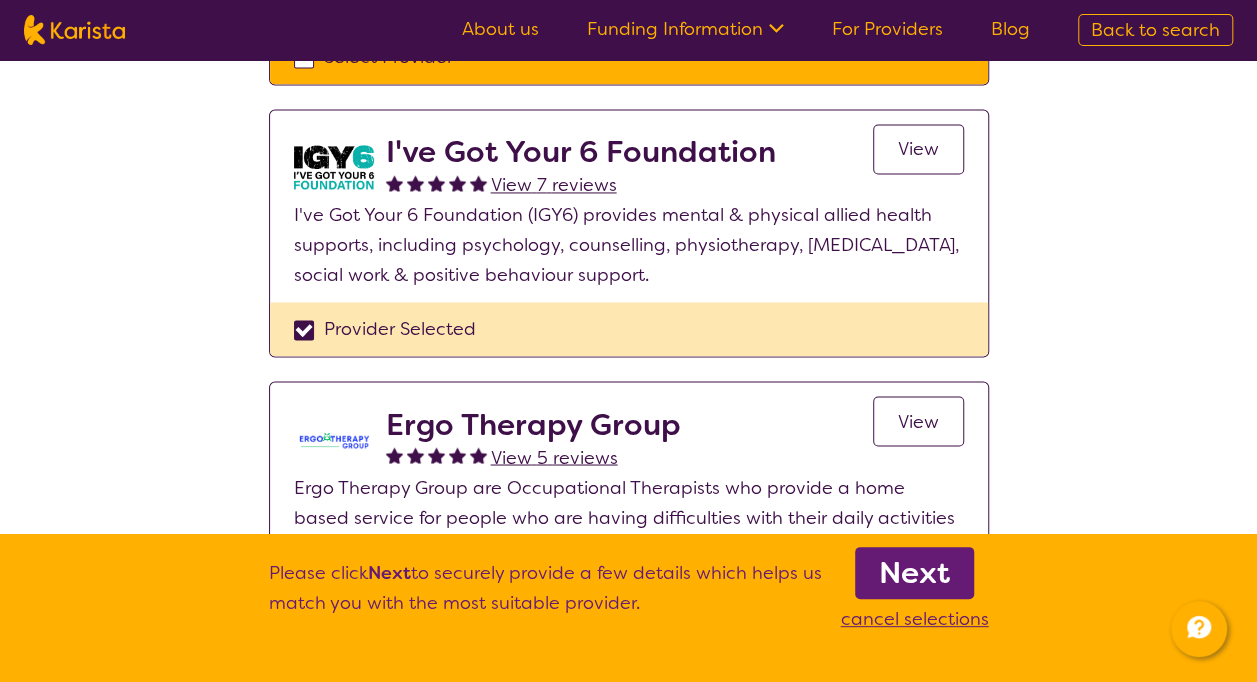 click on "Select one or more providers and click the 'NEXT' button to proceed 1 - 15 of 15 providers  for  [MEDICAL_DATA] , Adult - 18 to 64 , National Disability Insurance Scheme (NDIS)  in  [GEOGRAPHIC_DATA] (3148) . Sort by:  Highly reviewed Top rated MaCare Health Solutions View   17   reviews View Love is the best treatment. We’re here to assist you develop your natural abilities to achieve your own life objectives. Select Provider KEO Care View   12   reviews View Welcome to KEO Care, a leading multidisciplinary allied healthcare provider servicing across [GEOGRAPHIC_DATA], [GEOGRAPHIC_DATA] and the Surf Coast. Select Provider Blue Fox Health View   10   reviews View Bluefox Health is a NDIS Registered Provider that helps you reach your goals, improve both your physical and mental health, with a combination of diet and exercise. Select Provider Posity - [MEDICAL_DATA] View   10   reviews View Select Provider RM Therapy Telehealth View   9   reviews View Select Provider I've Got Your 6 Foundation View   7   reviews View View" at bounding box center [628, 720] 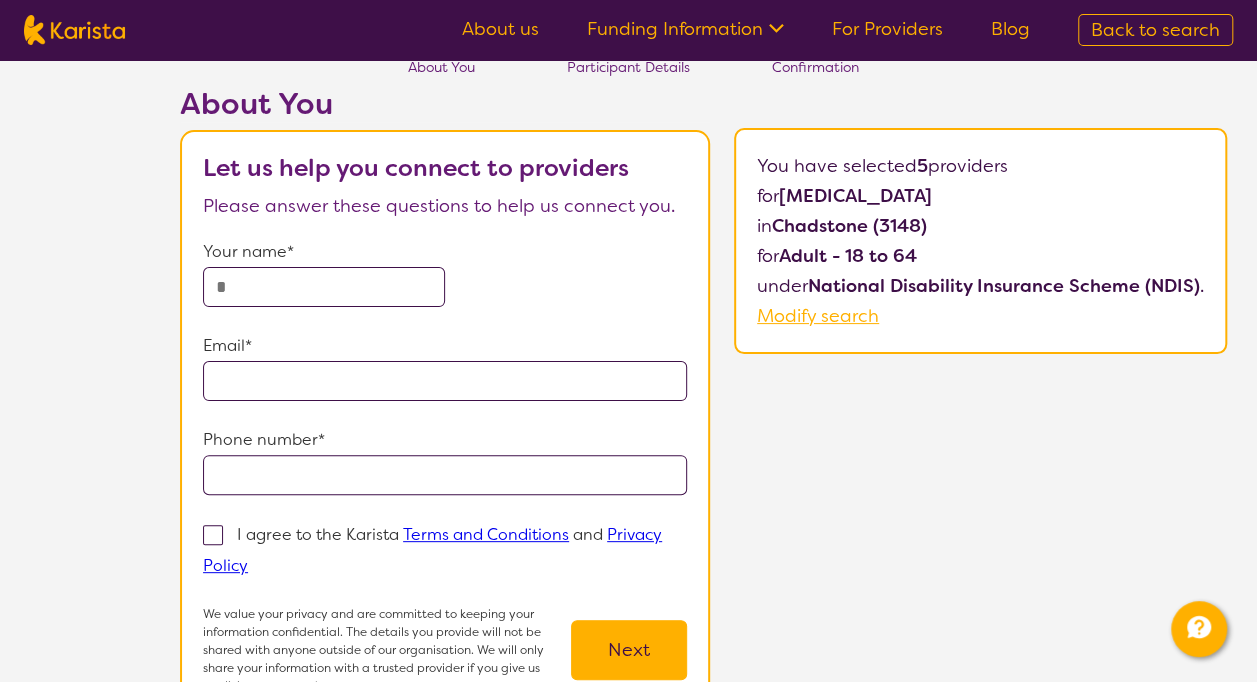 scroll, scrollTop: 100, scrollLeft: 0, axis: vertical 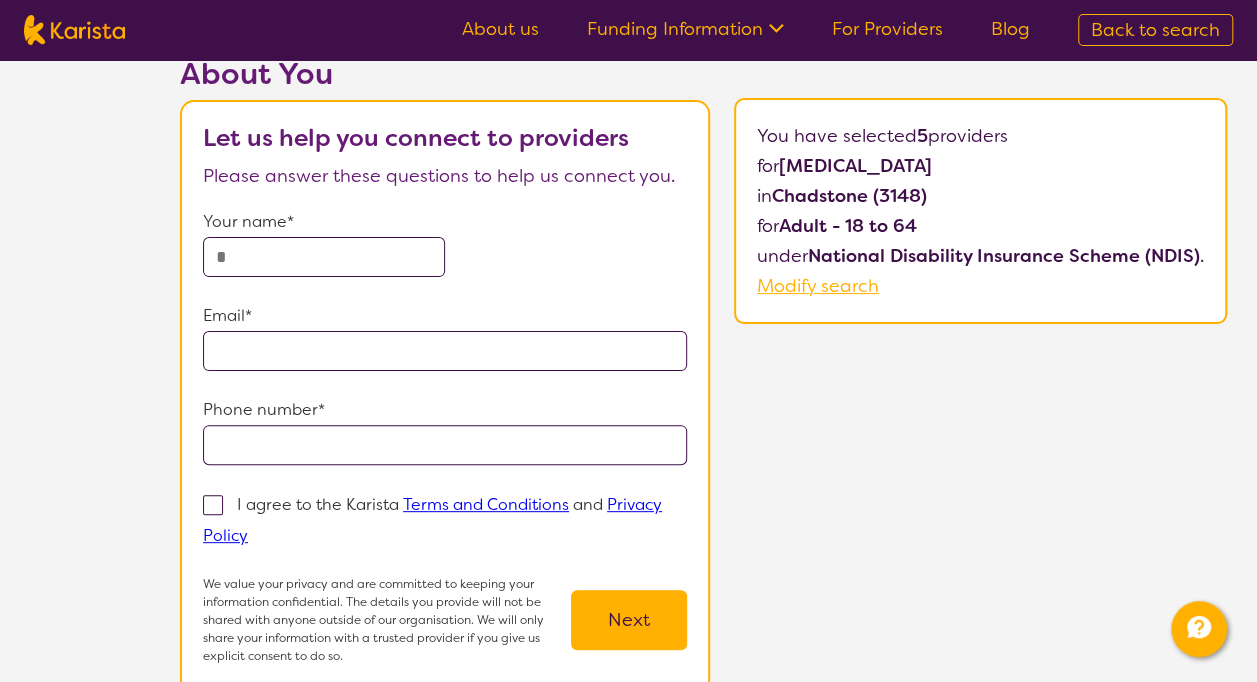 click at bounding box center [324, 257] 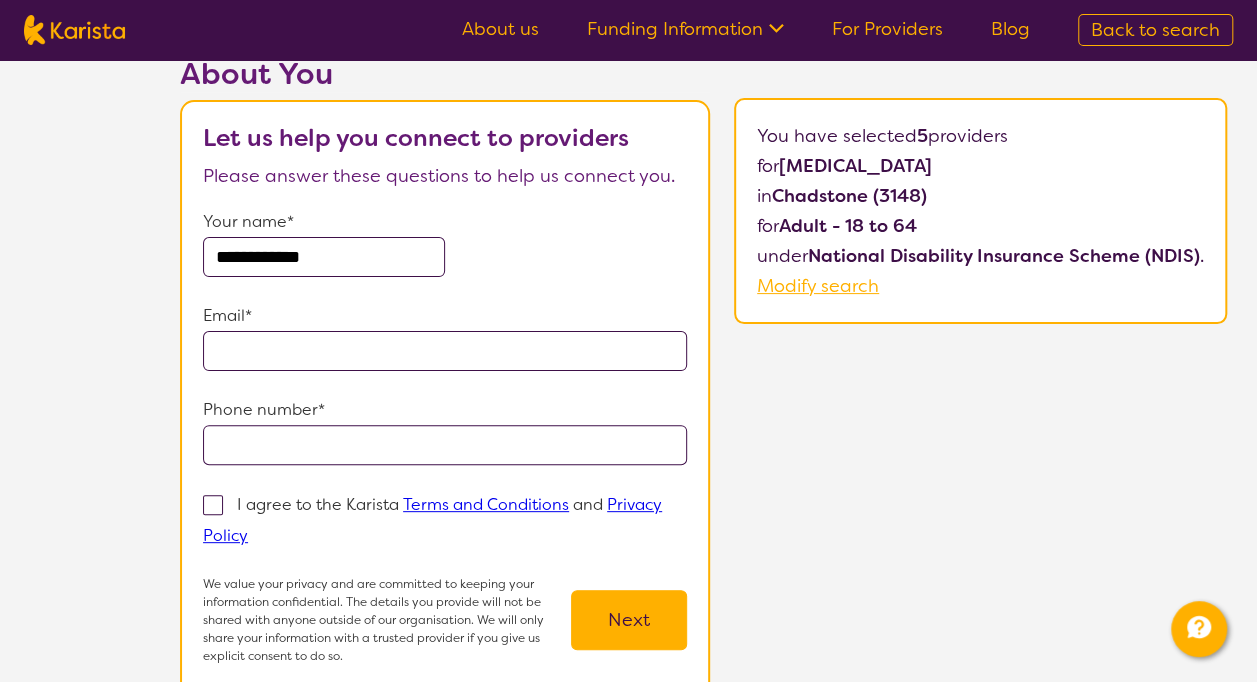 type on "**********" 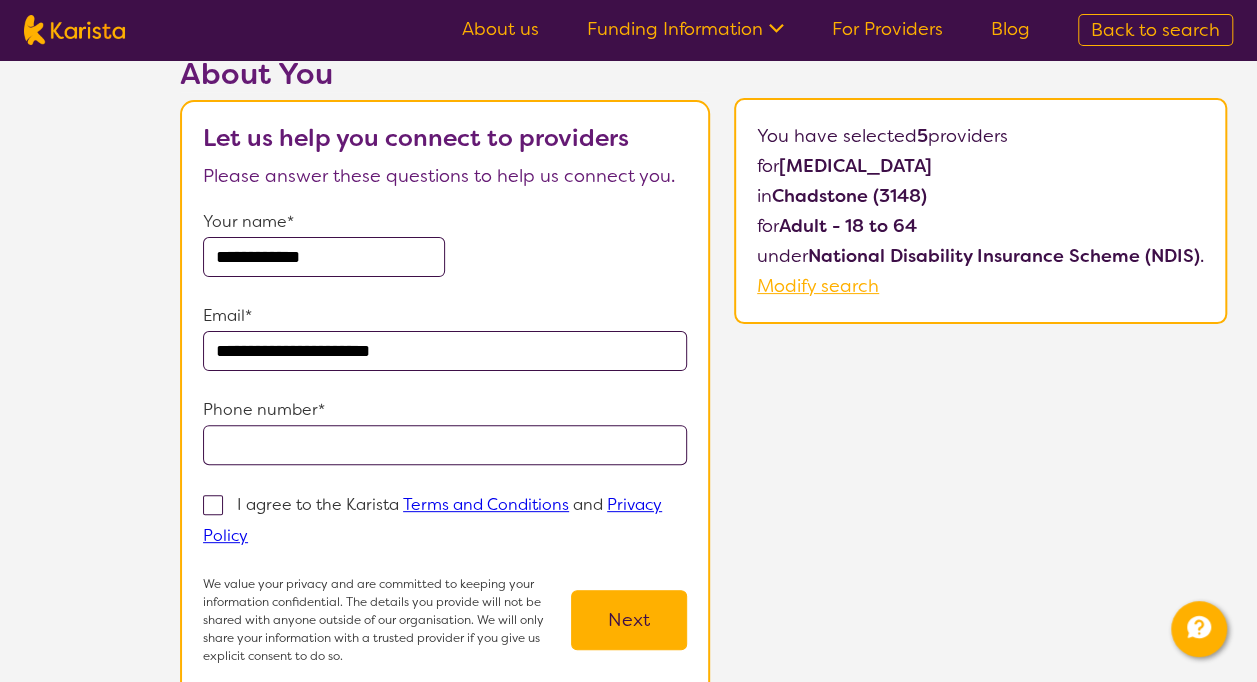 type on "**********" 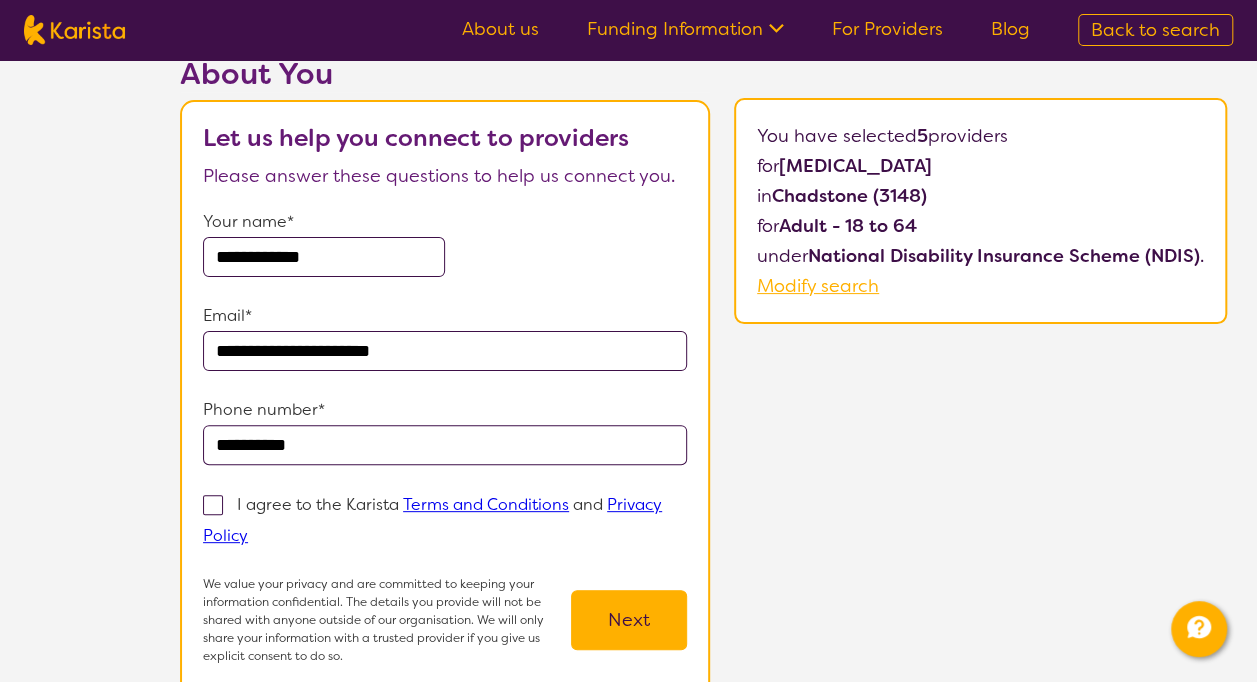 click at bounding box center (213, 505) 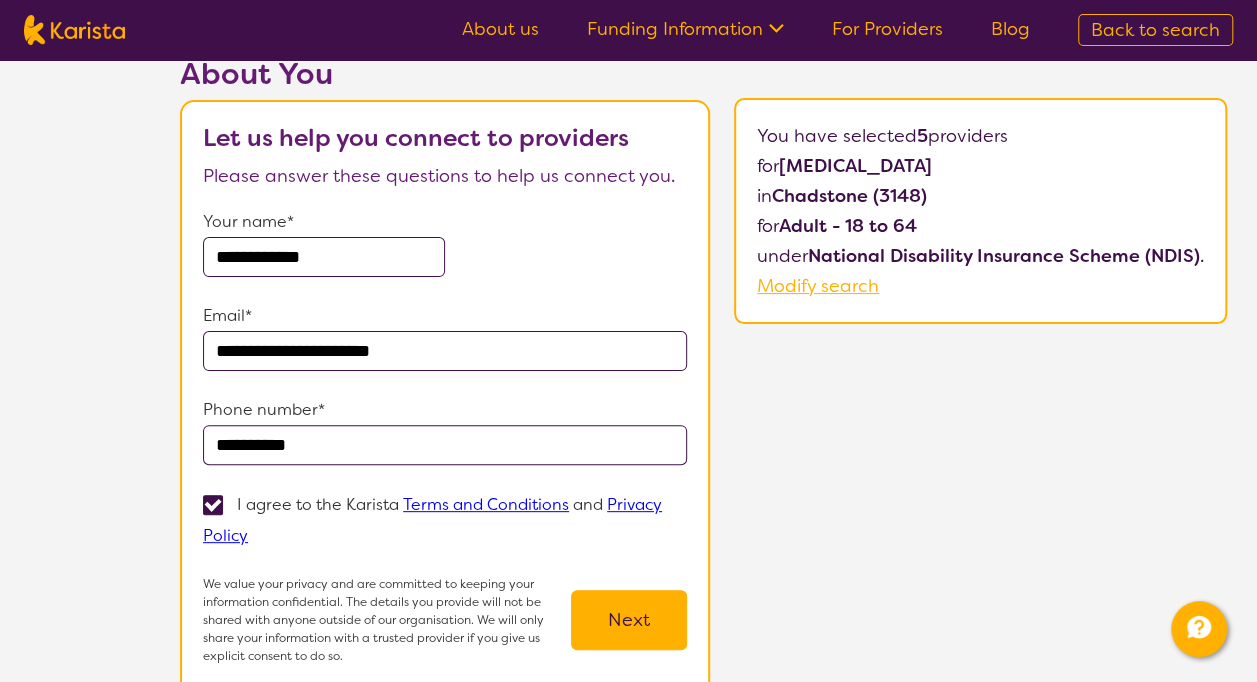 click on "Next" at bounding box center (629, 620) 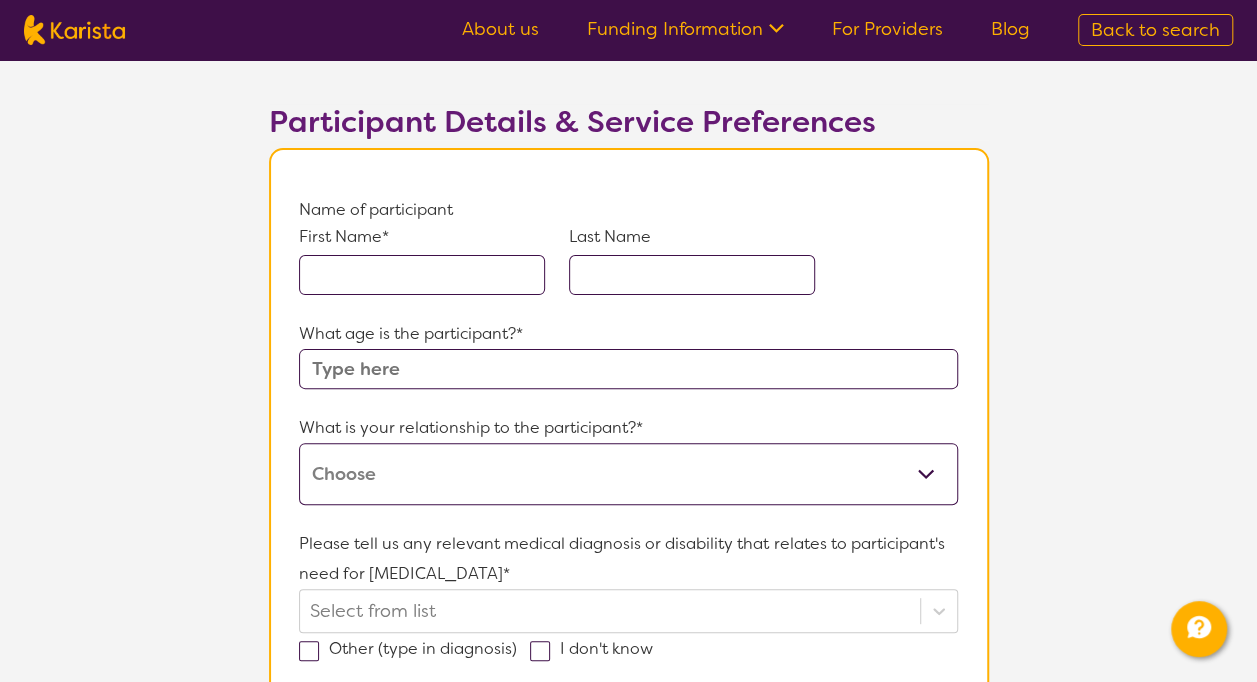 scroll, scrollTop: 0, scrollLeft: 0, axis: both 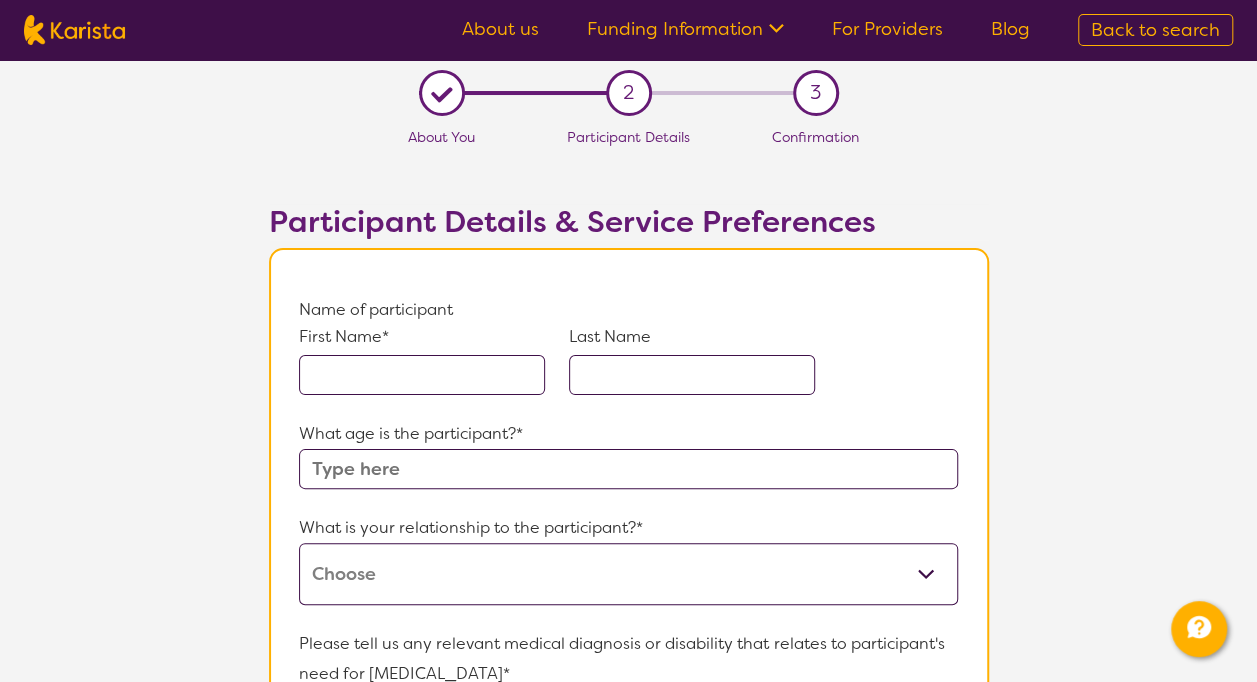 click at bounding box center (422, 375) 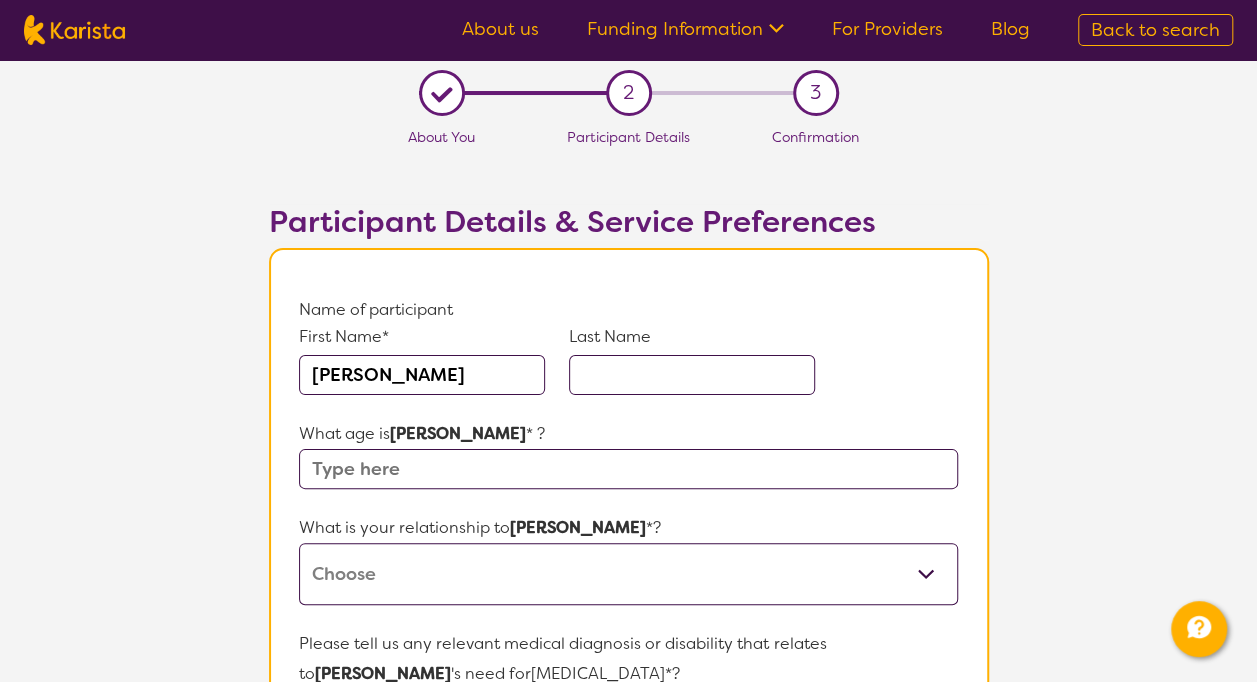 type on "[PERSON_NAME]" 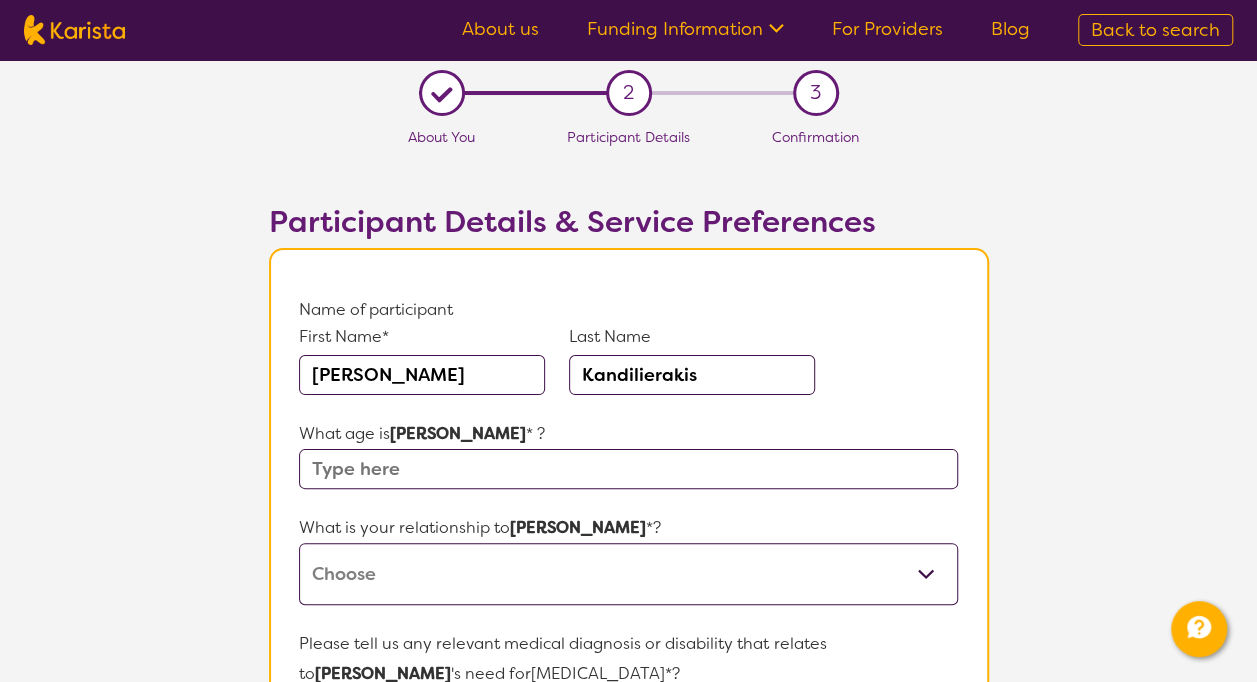 type on "Kandilierakis" 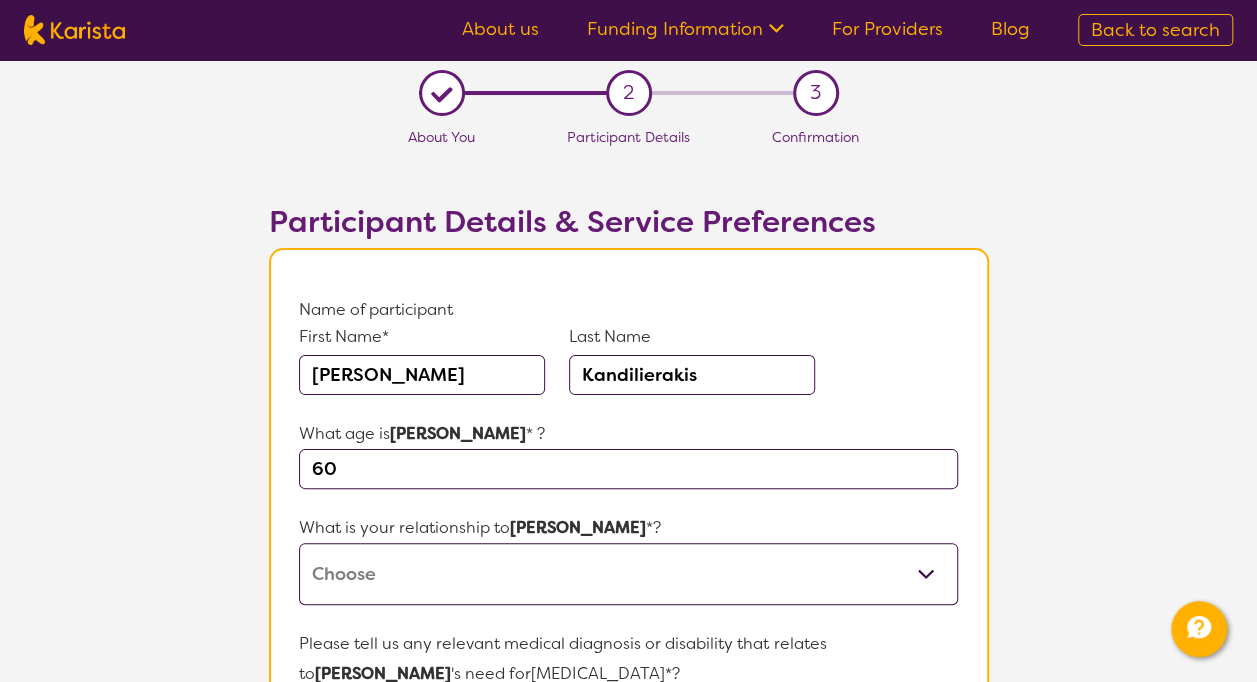 type on "60" 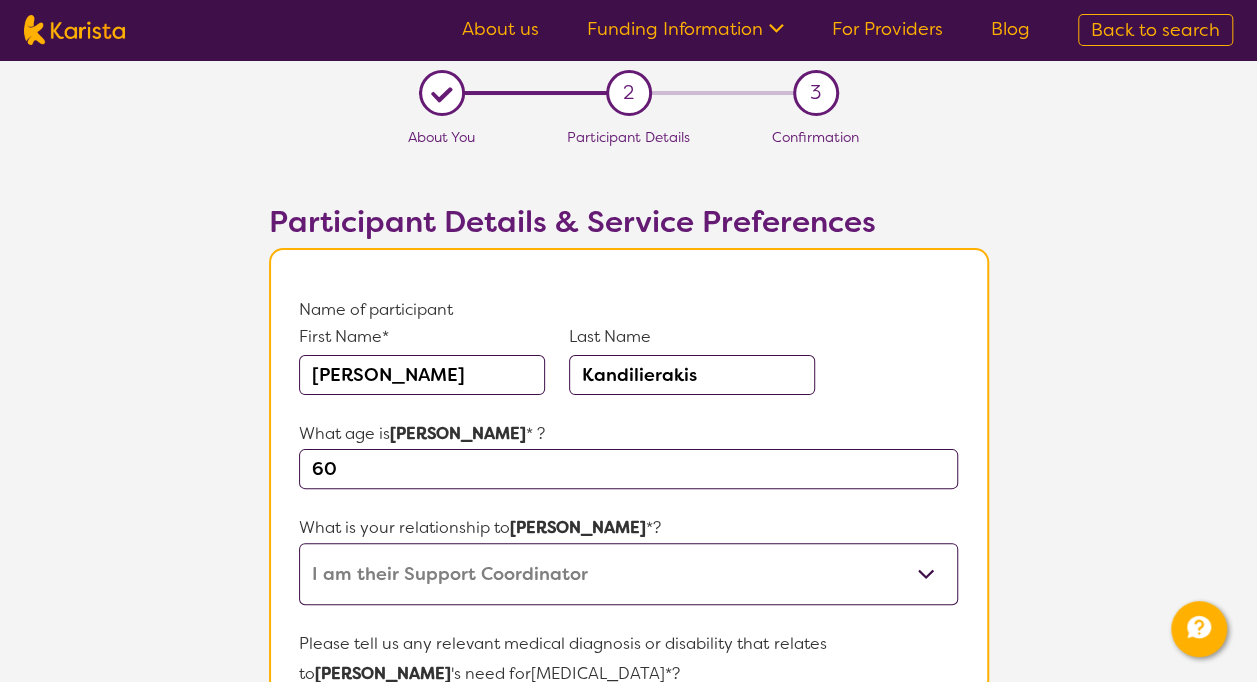 click on "This request is for myself I am their parent I am their child I am their spouse/partner I am their carer I am their Support Coordinator I am their Local Area Coordinator I am their Child Safety Officer I am their Aged Care Case Worker Other" at bounding box center [628, 574] 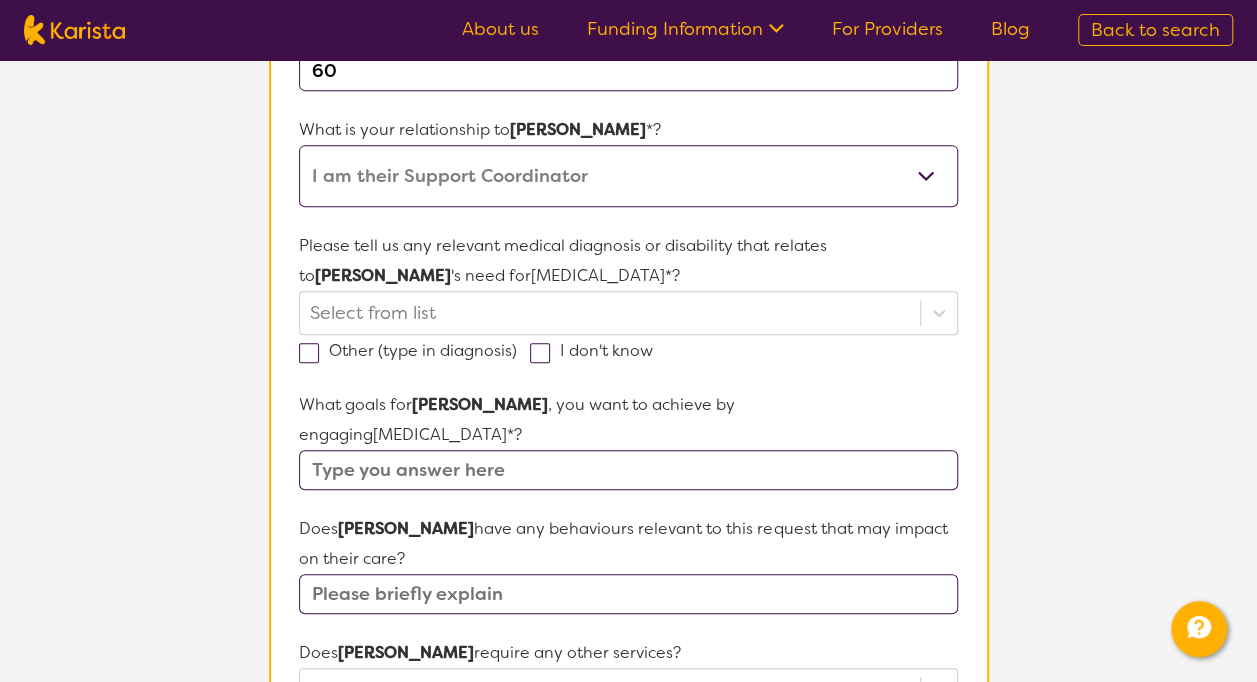 scroll, scrollTop: 300, scrollLeft: 0, axis: vertical 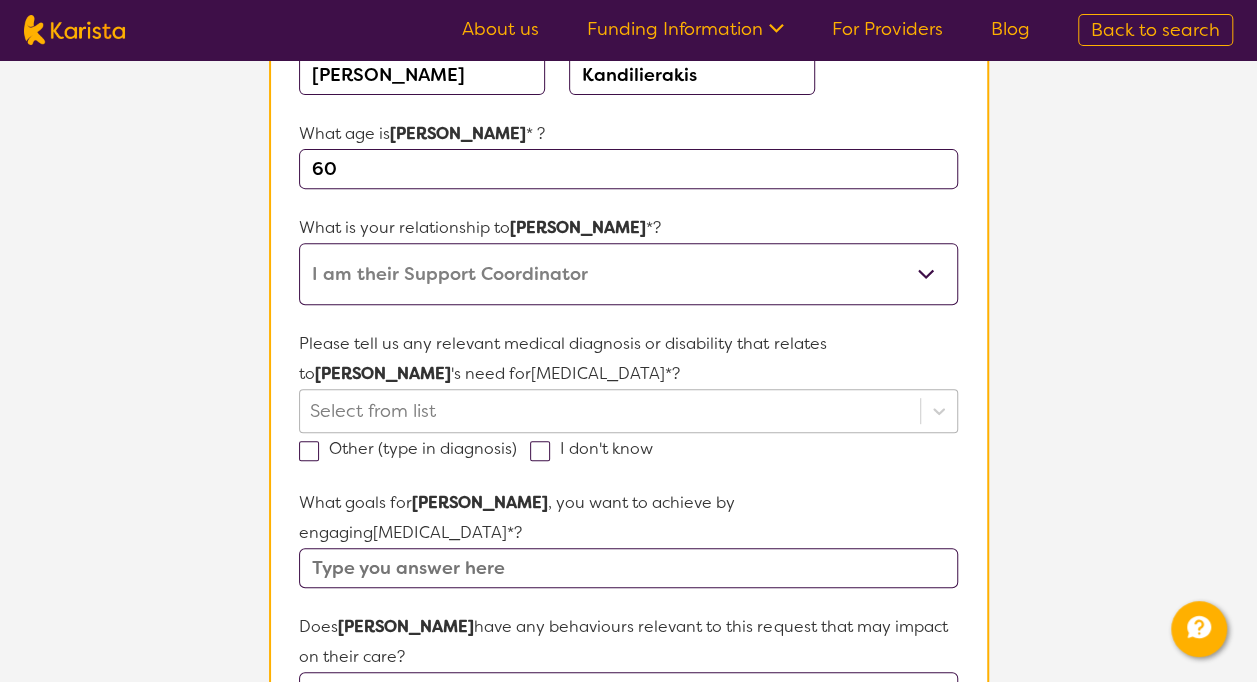 click on "Select from list" at bounding box center (628, 411) 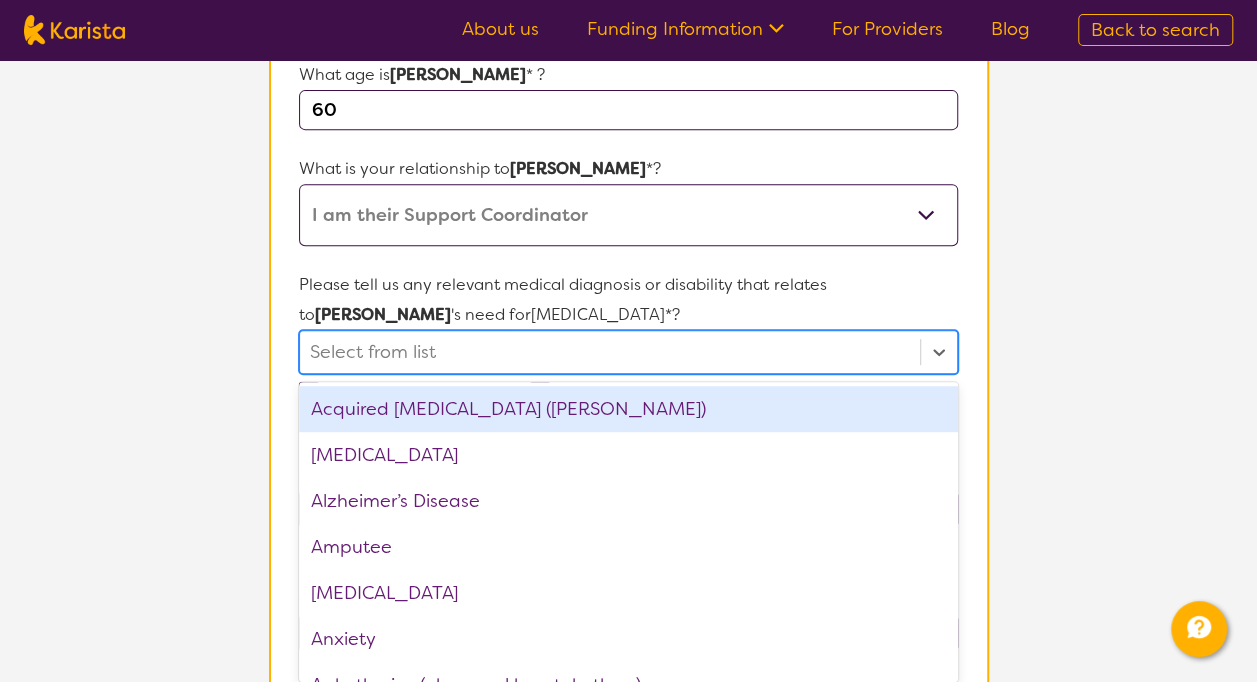 scroll, scrollTop: 364, scrollLeft: 0, axis: vertical 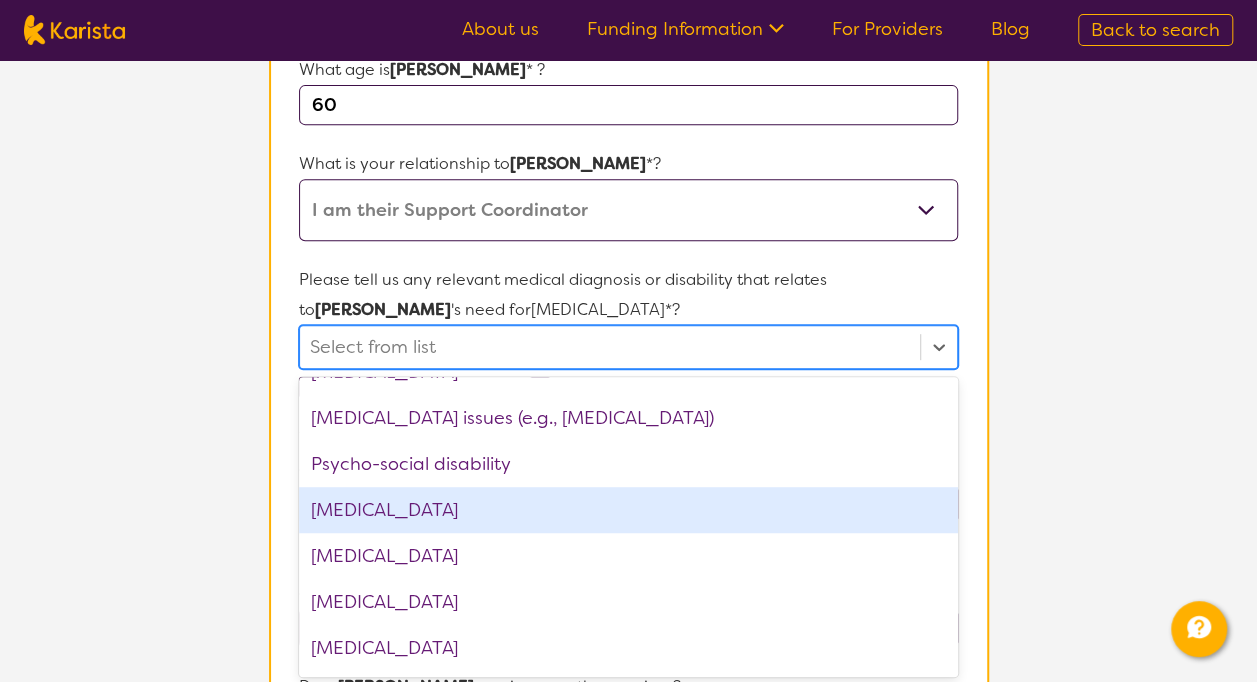 click on "[MEDICAL_DATA]" at bounding box center [628, 510] 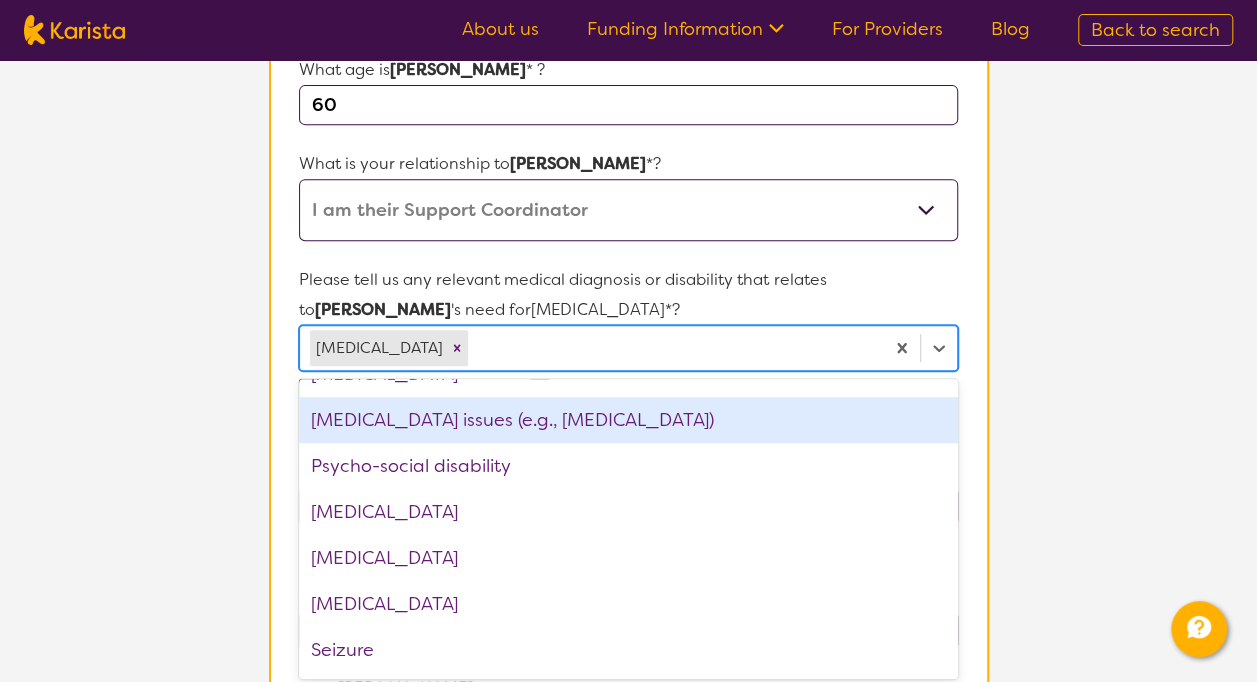 click on "L About You 2 Participant Details 3 Confirmation Participant Details & Service Preferences Name of participant First Name* [PERSON_NAME] Last Name [PERSON_NAME] What age is  [PERSON_NAME] * ? 60 What is your relationship to  [PERSON_NAME] *? This request is for myself I am their parent I am their child I am their spouse/partner I am their carer I am their Support Coordinator I am their Local Area Coordinator I am their Child Safety Officer I am their Aged Care Case Worker Other Please tell us any relevant medical diagnosis or disability that relates to  [PERSON_NAME] 's need for  [MEDICAL_DATA] *? option [MEDICAL_DATA], selected. option [MEDICAL_DATA] issues (e.g., [MEDICAL_DATA]) focused, 60 of 74. 74 results available. Use Up and Down to choose options, press Enter to select the currently focused option, press Escape to exit the menu, press Tab to select the option and exit the menu. [MEDICAL_DATA] Acquired [MEDICAL_DATA] (ABI) [MEDICAL_DATA] Alzheimer’s Disease Amputee [MEDICAL_DATA] Anxiety Arrhythmias (abnormal heart rhythms) [MEDICAL_DATA] ASD [MEDICAL_DATA]" at bounding box center [628, 593] 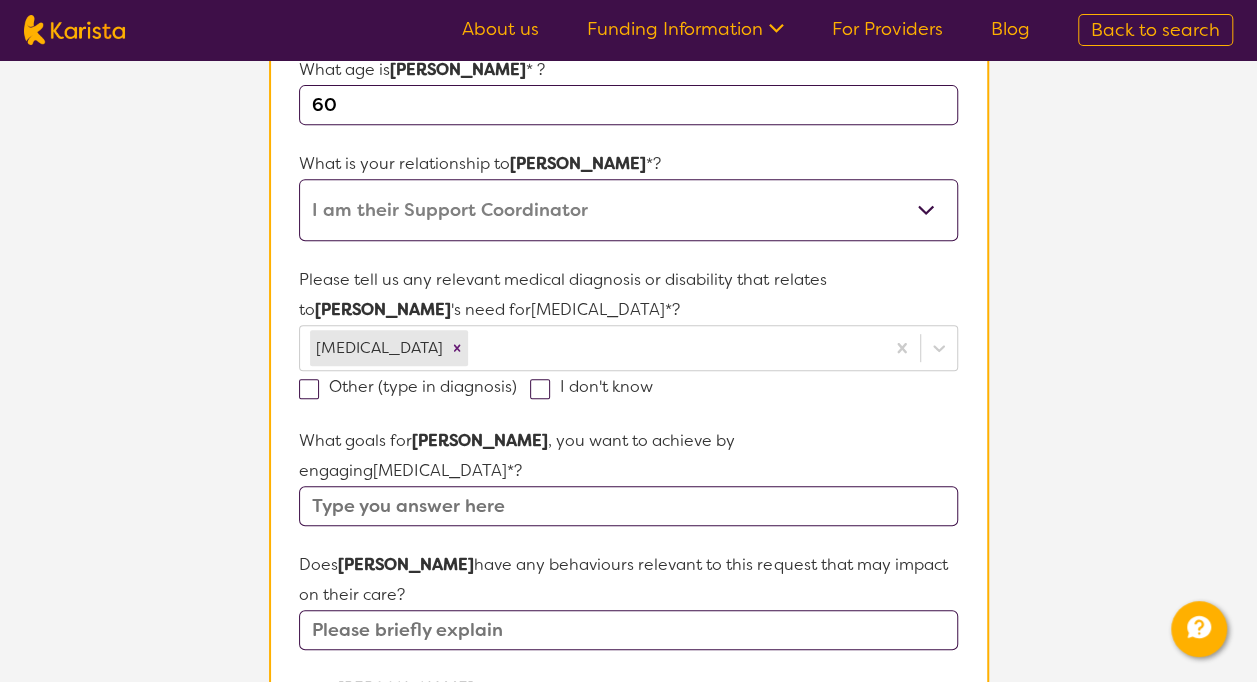 click at bounding box center (628, 506) 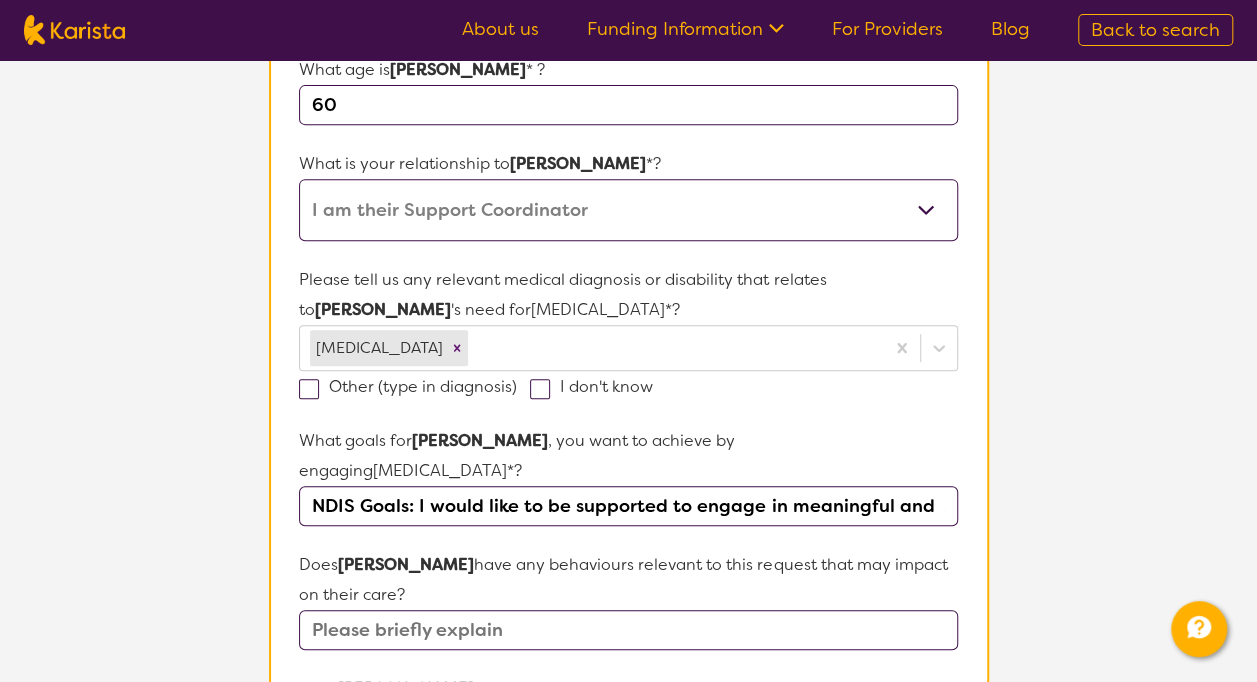 scroll, scrollTop: 0, scrollLeft: 4842, axis: horizontal 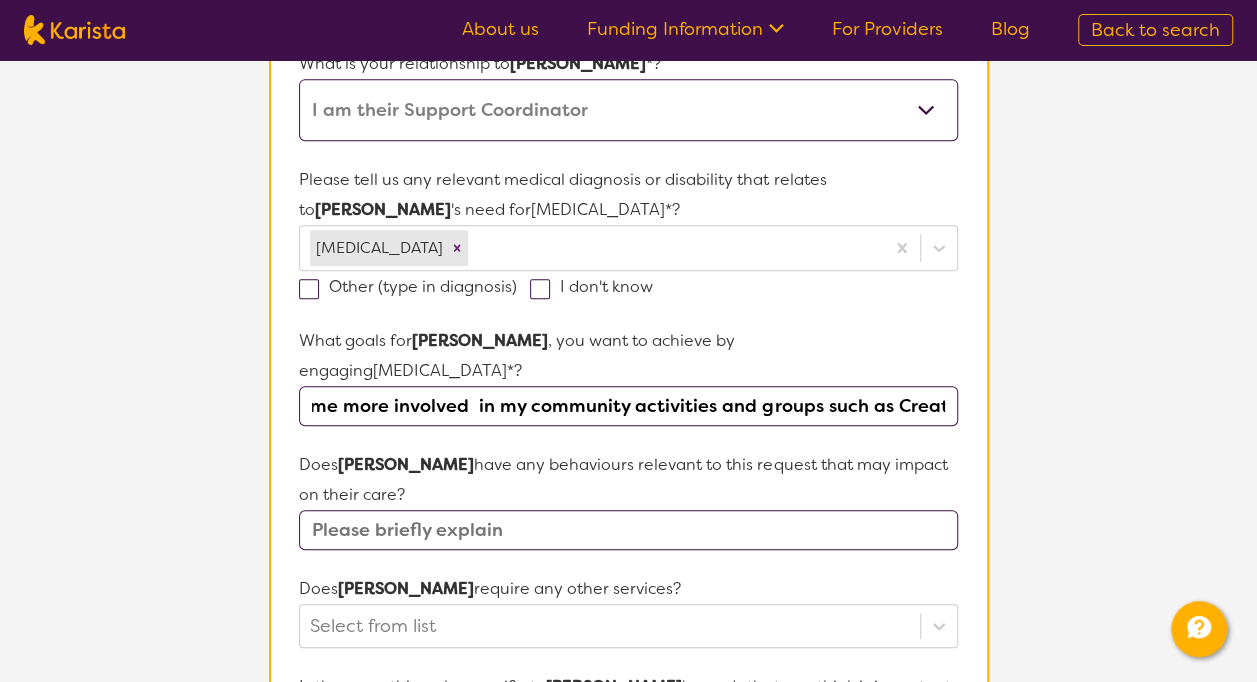 type on "NDIS Goals: I would like to be supported to engage in meaningful and  structured learning experiences with allied health professionals to  support me with my health and mental wellbeing. 2.  I would like to contribute back to society by doing [DEMOGRAPHIC_DATA] work such as  a mentor for other people who have mental health issues, or assisting  the RSPCA and OP shop. 3.  I would like structure and purpose in my life to gain independence and  live a healthy lifestyle to the fullest 4. I would like to explore my social experiences and become more involved  in my community activities and groups such as Creative Arts and [MEDICAL_DATA]." 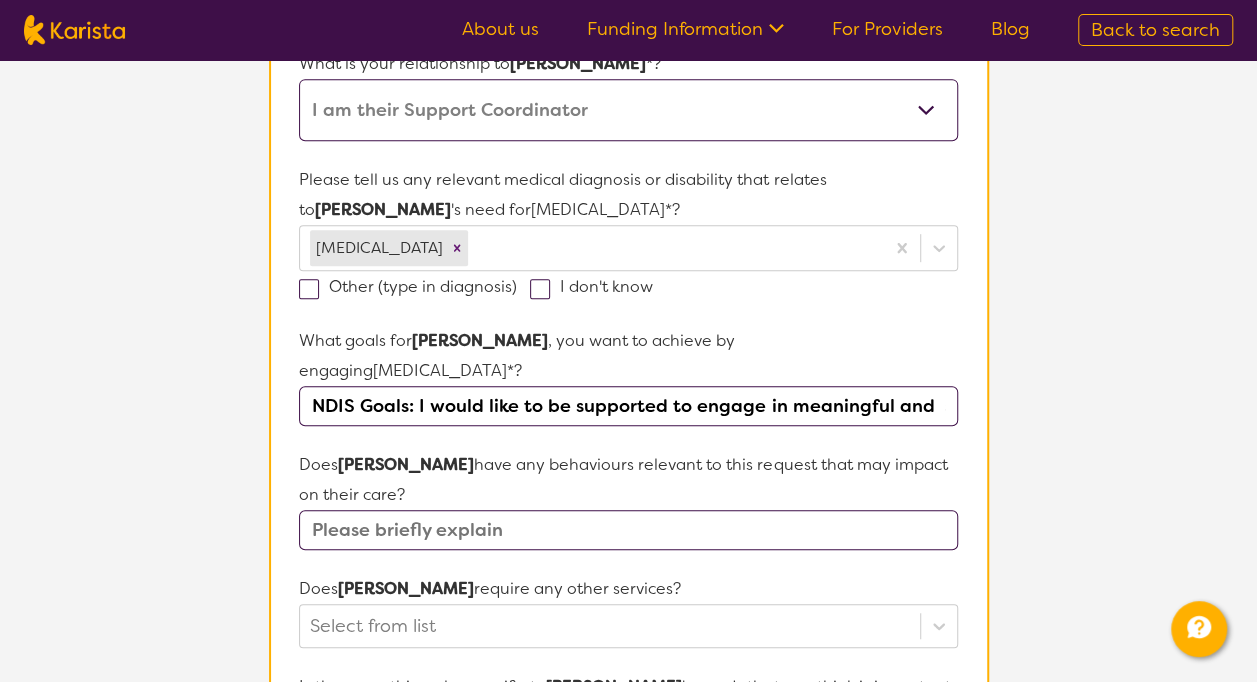 click at bounding box center [628, 530] 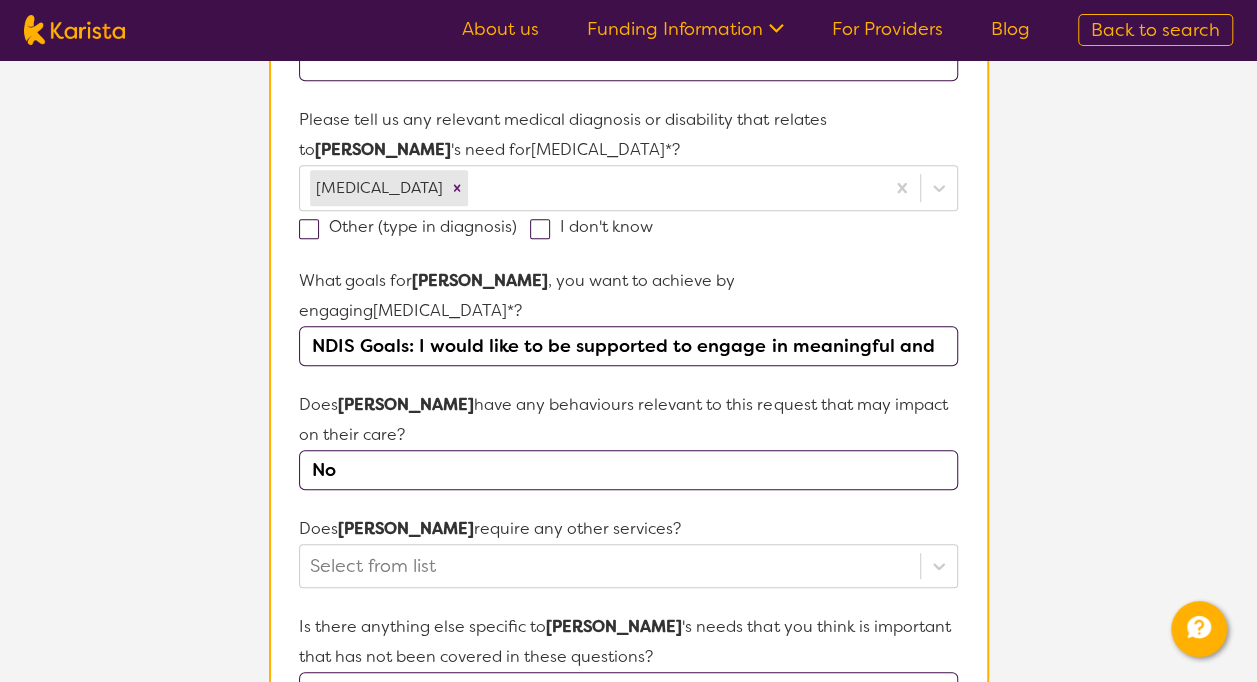 scroll, scrollTop: 564, scrollLeft: 0, axis: vertical 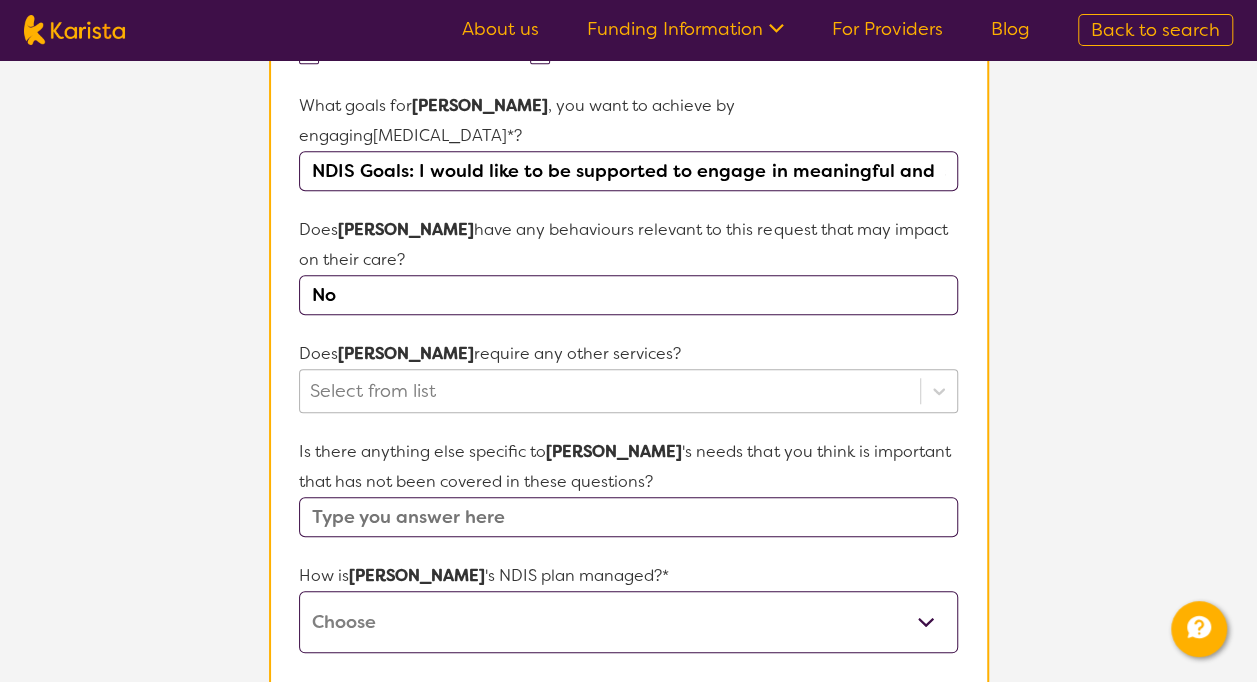 click on "Select from list" at bounding box center [628, 391] 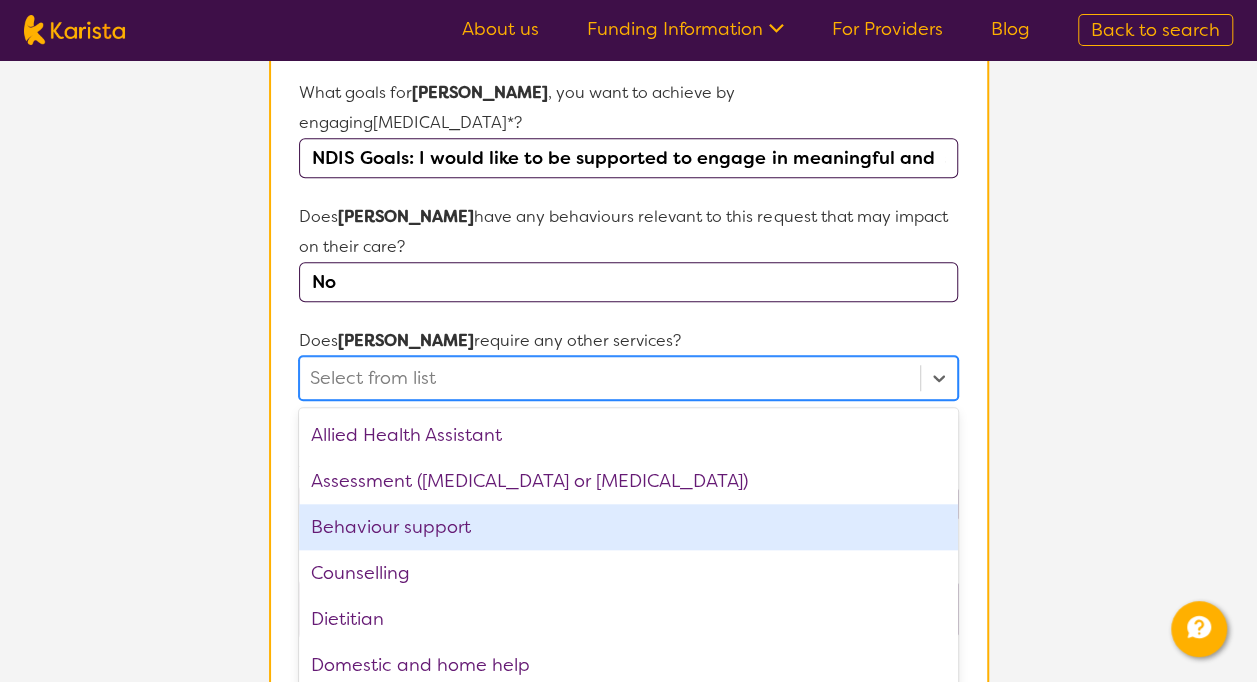 scroll, scrollTop: 712, scrollLeft: 0, axis: vertical 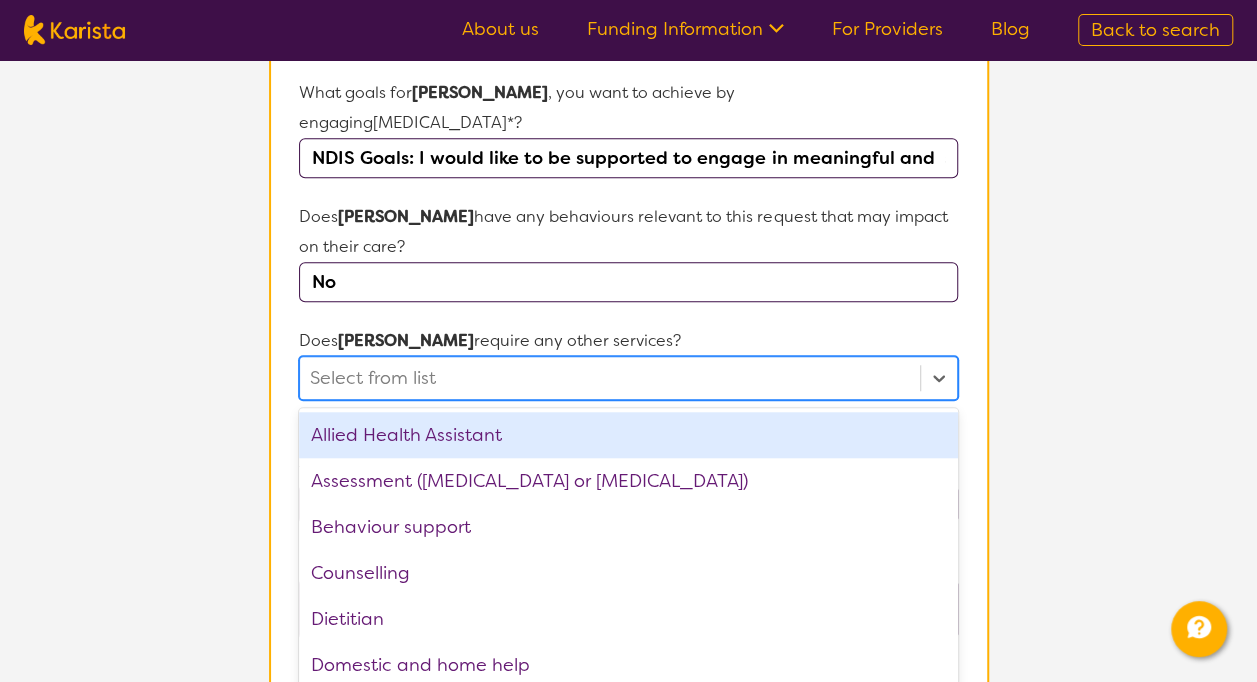 click on "L About You 2 Participant Details 3 Confirmation Participant Details & Service Preferences Name of participant First Name* [PERSON_NAME] Last Name [PERSON_NAME] What age is  [PERSON_NAME] * ? 60 What is your relationship to  [PERSON_NAME] *? This request is for myself I am their parent I am their child I am their spouse/partner I am their carer I am their Support Coordinator I am their Local Area Coordinator I am their Child Safety Officer I am their Aged Care Case Worker Other Please tell us any relevant medical diagnosis or disability that relates to  [PERSON_NAME] 's need for  [MEDICAL_DATA] *? [MEDICAL_DATA] Other (type in diagnosis) I don't know What goals for  [PERSON_NAME] , you want to achieve by engaging  [MEDICAL_DATA] *? Does  [PERSON_NAME]  have any behaviours relevant to this request that may impact on their care? No Does  [PERSON_NAME]  require any other services? Select from list Allied Health Assistant Assessment ([MEDICAL_DATA] or [MEDICAL_DATA]) Behaviour support Counselling Dietitian Domestic and home help Employment Support Key Worker" at bounding box center (628, 245) 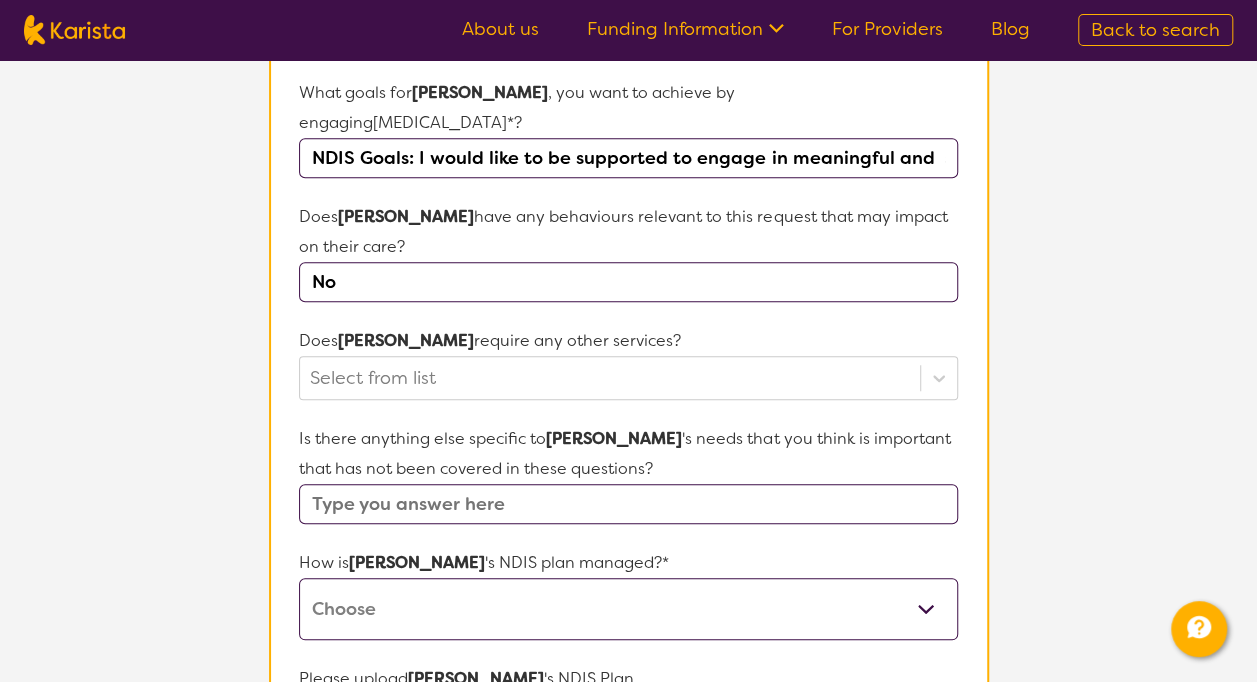click at bounding box center [628, 504] 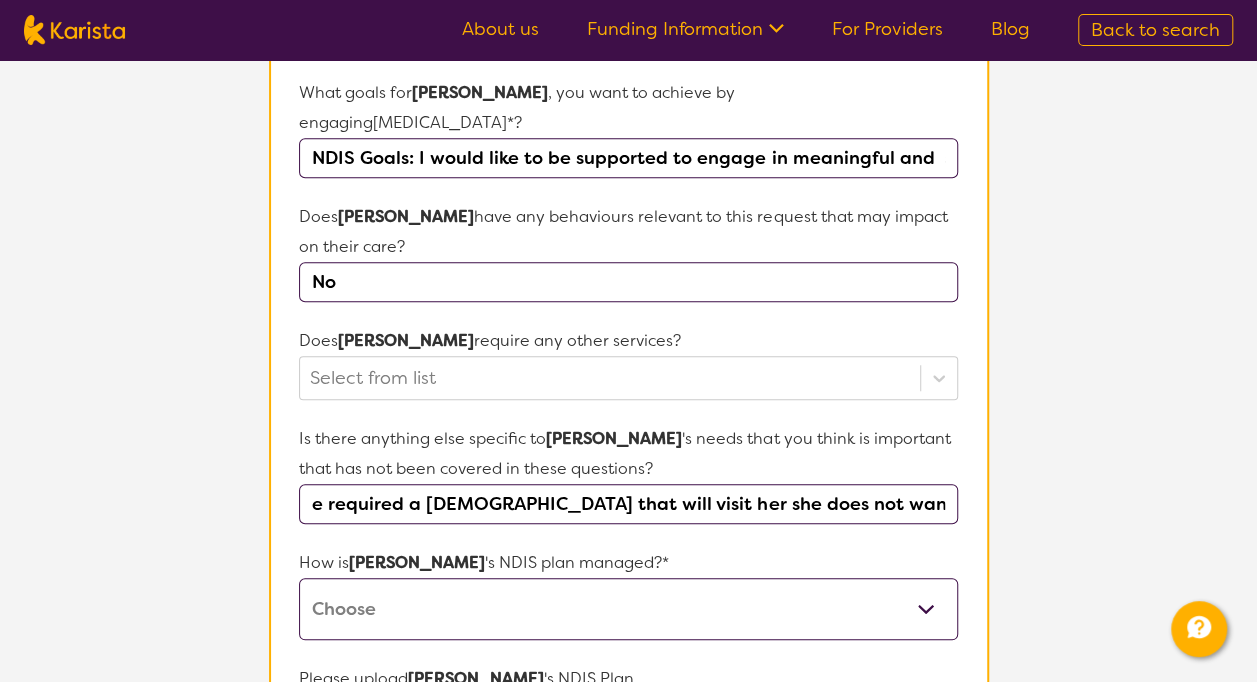 scroll, scrollTop: 0, scrollLeft: 27, axis: horizontal 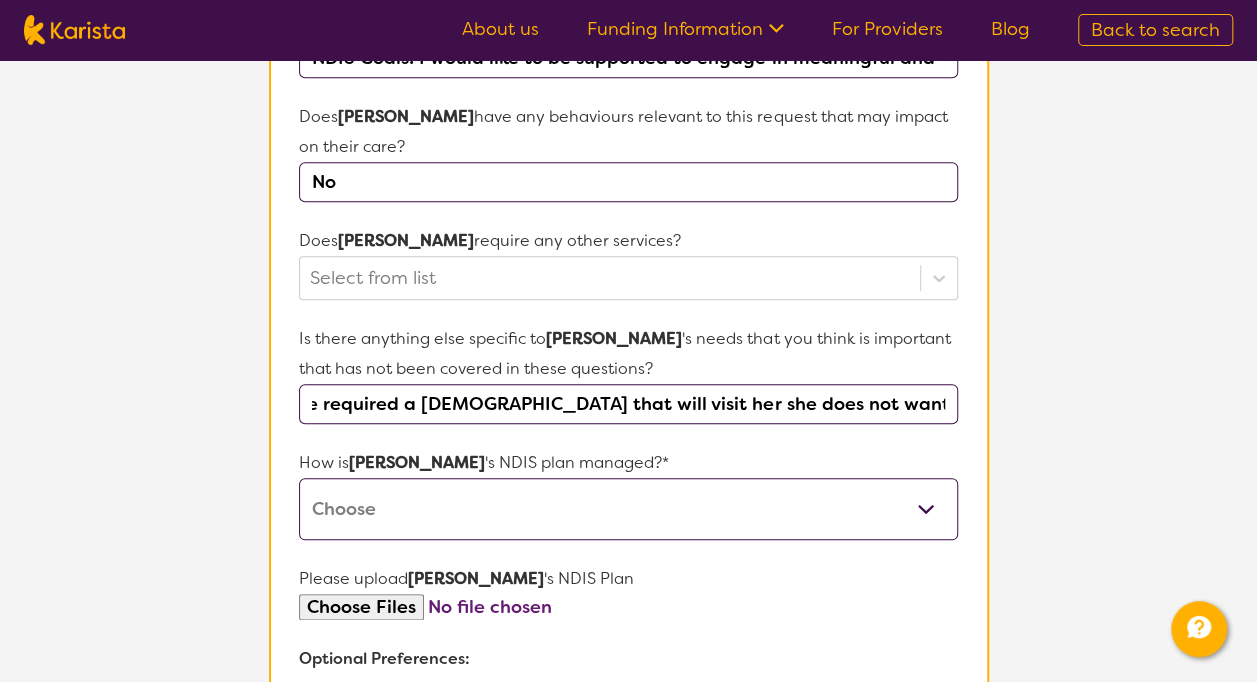 type on "She required a [DEMOGRAPHIC_DATA] that will visit her she does not want to do telehealth" 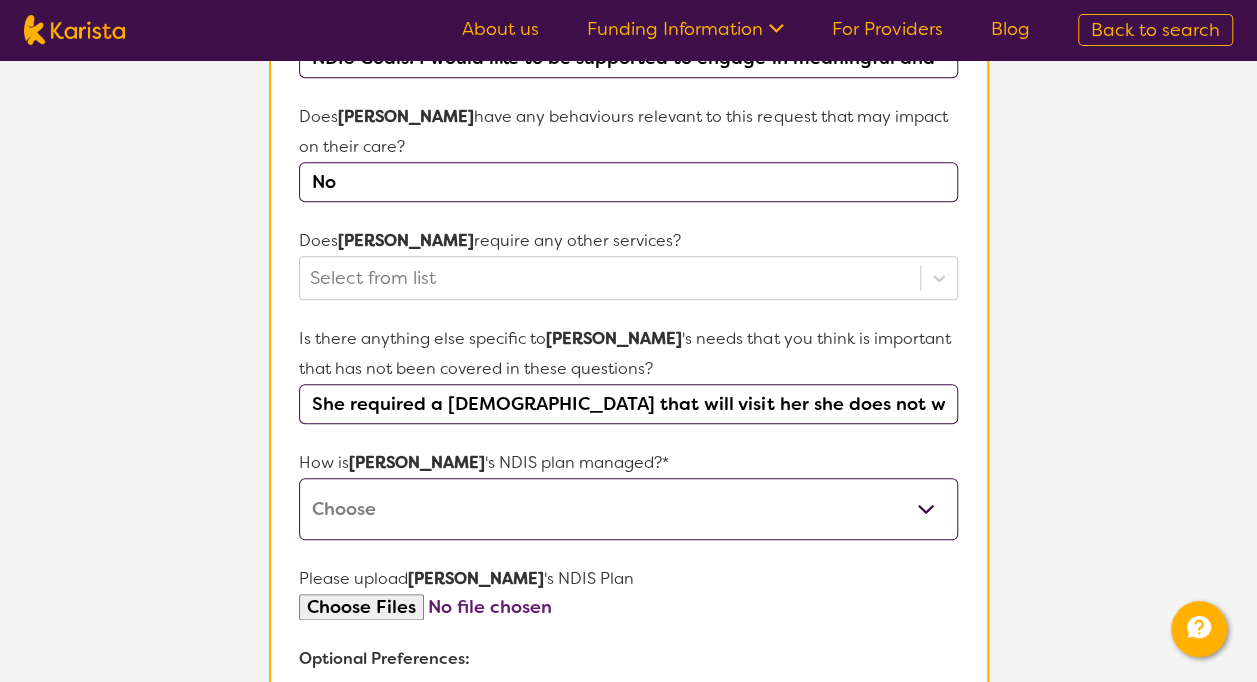 select on "Plan Managed" 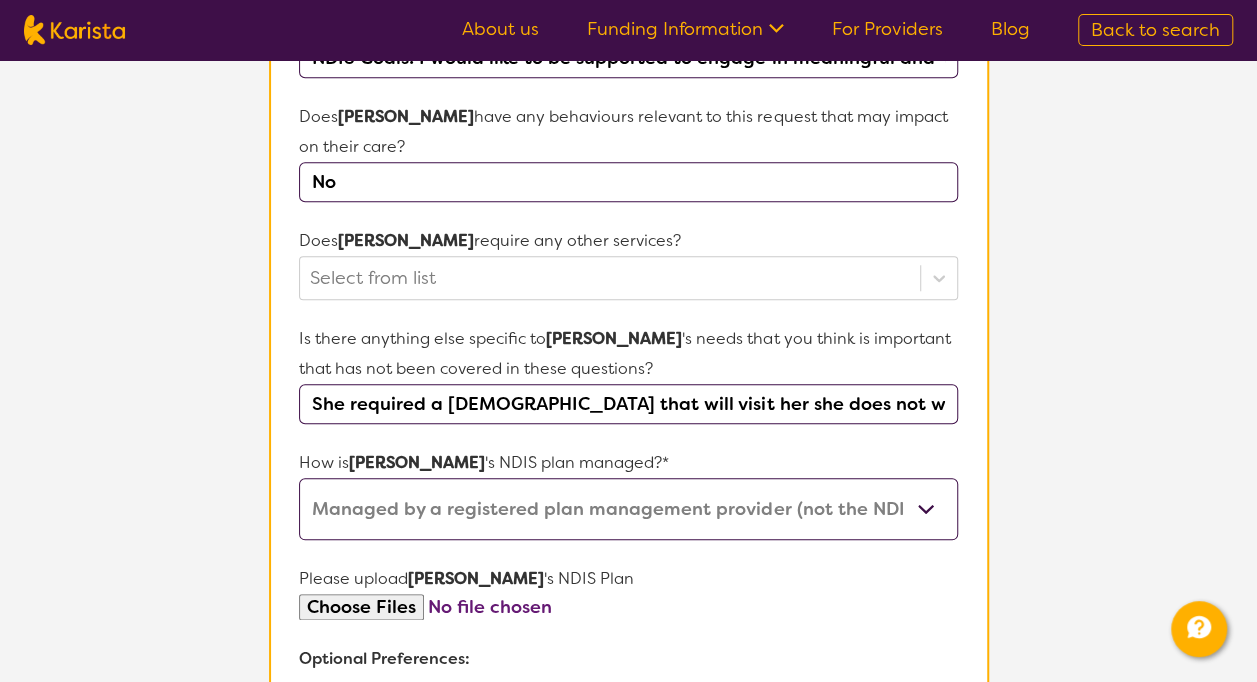 click on "Self-managed NDIS plan Managed by a registered plan management provider (not the NDIA) Agency-managed (by the NDIA) I'm not sure" at bounding box center [628, 509] 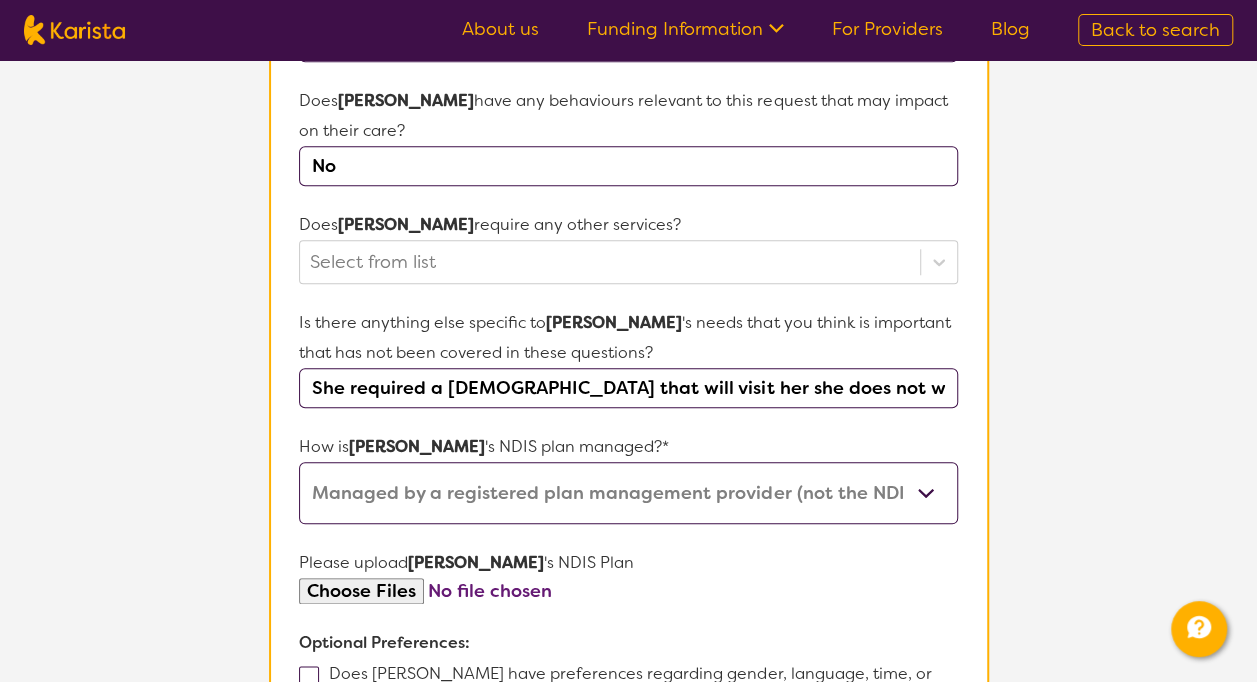 scroll, scrollTop: 912, scrollLeft: 0, axis: vertical 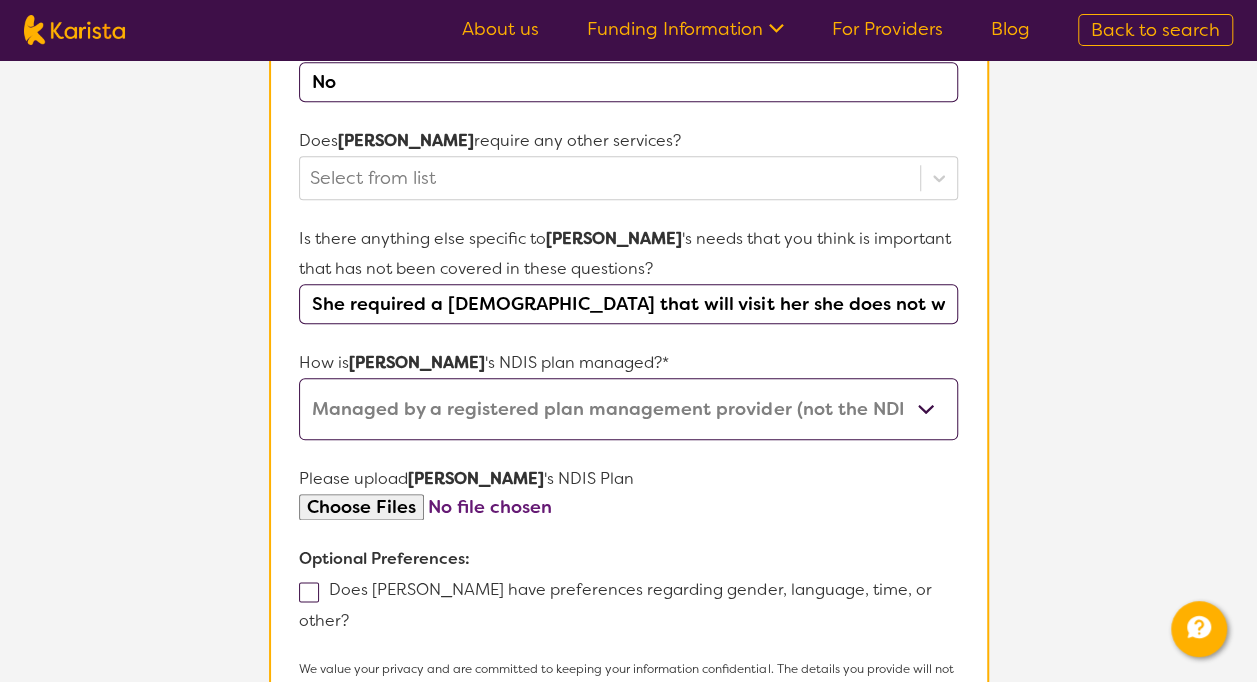 click at bounding box center [628, 507] 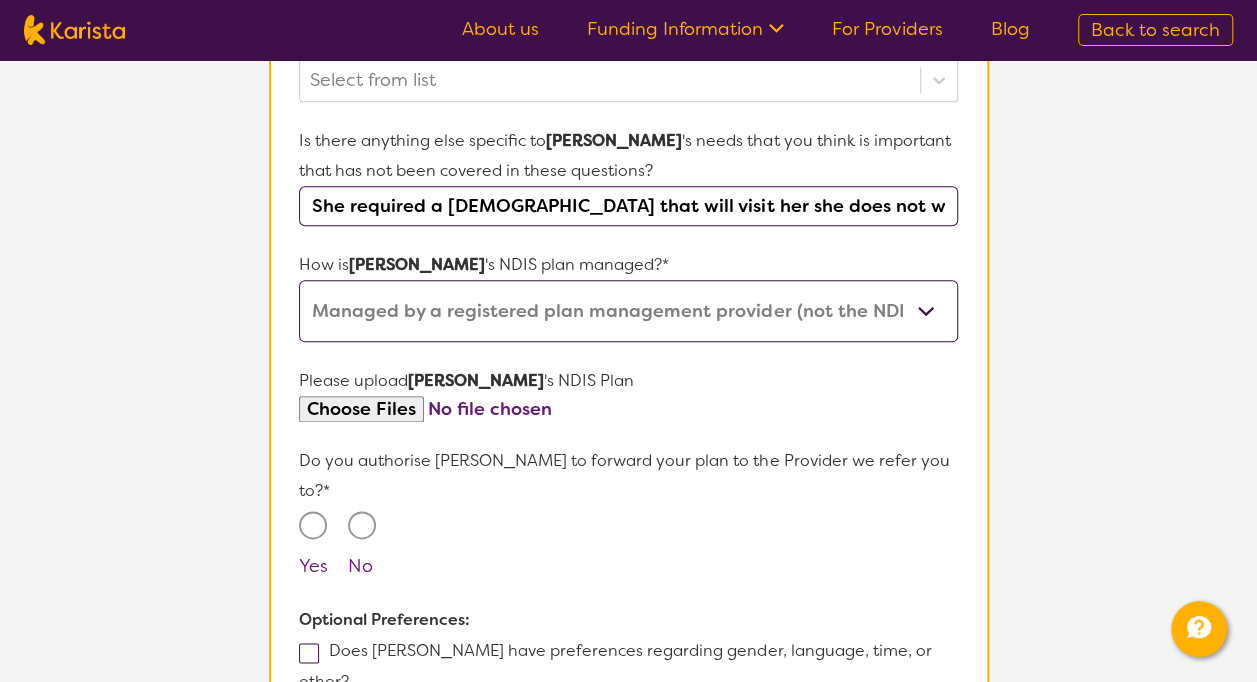 scroll, scrollTop: 1012, scrollLeft: 0, axis: vertical 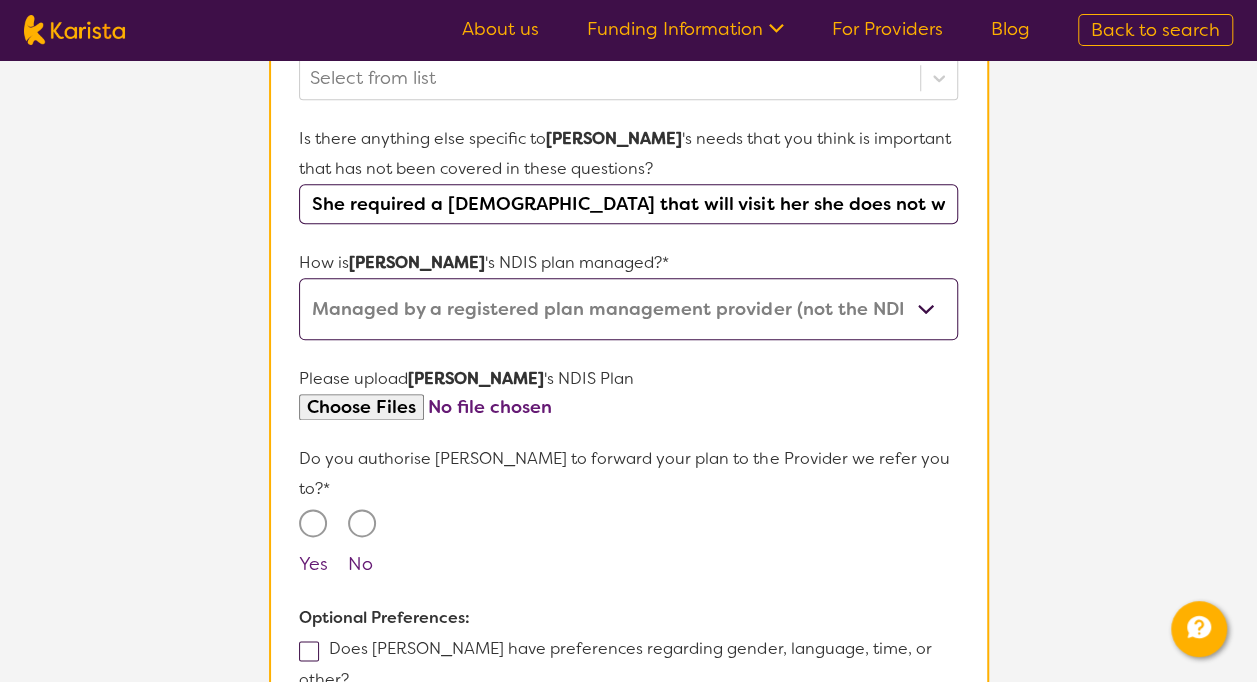 click on "Yes" at bounding box center (313, 523) 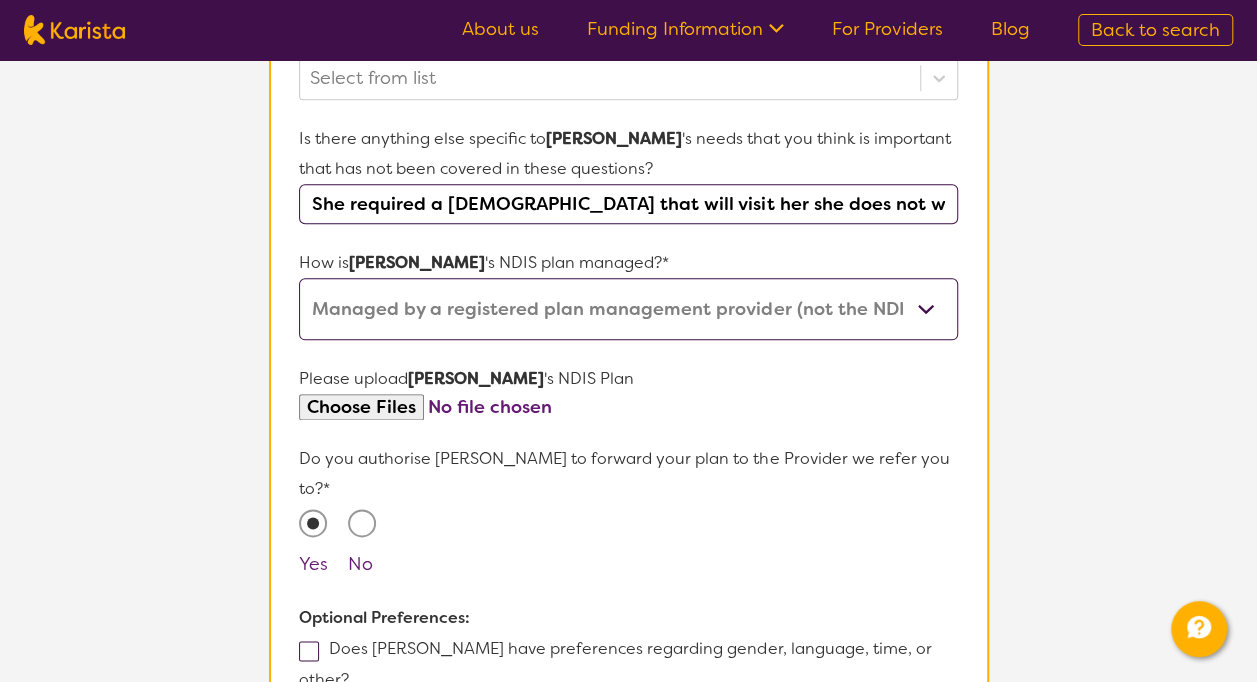 click at bounding box center (309, 651) 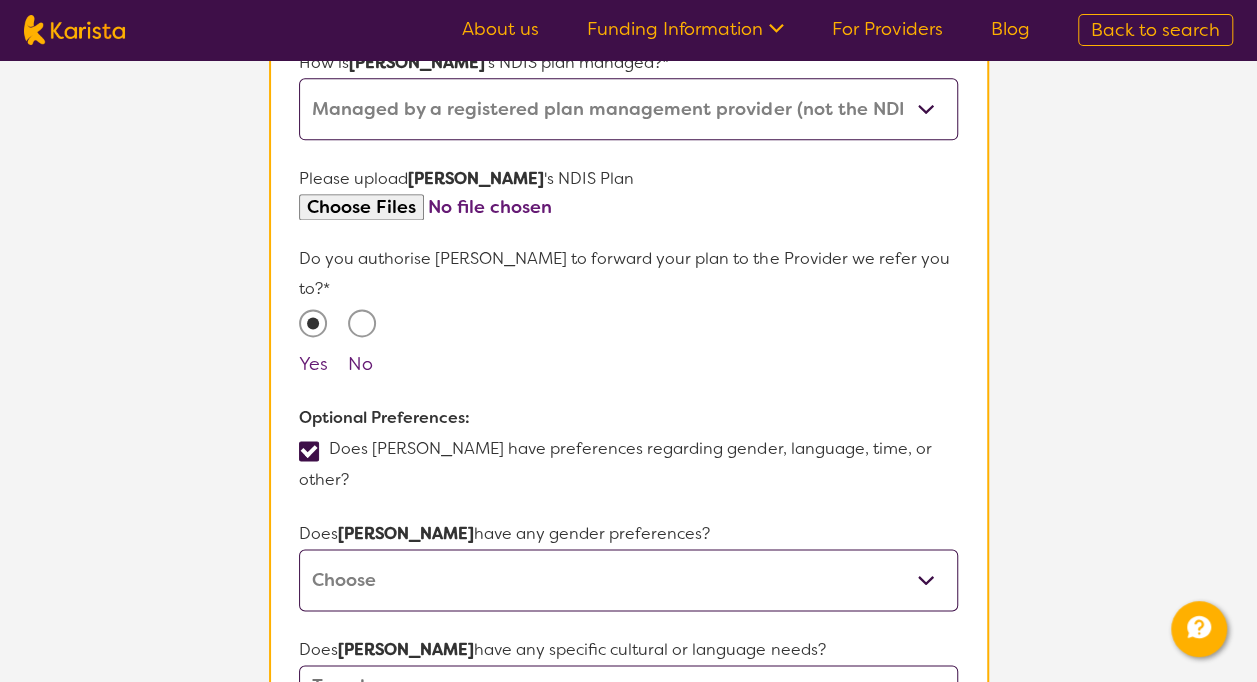 scroll, scrollTop: 1312, scrollLeft: 0, axis: vertical 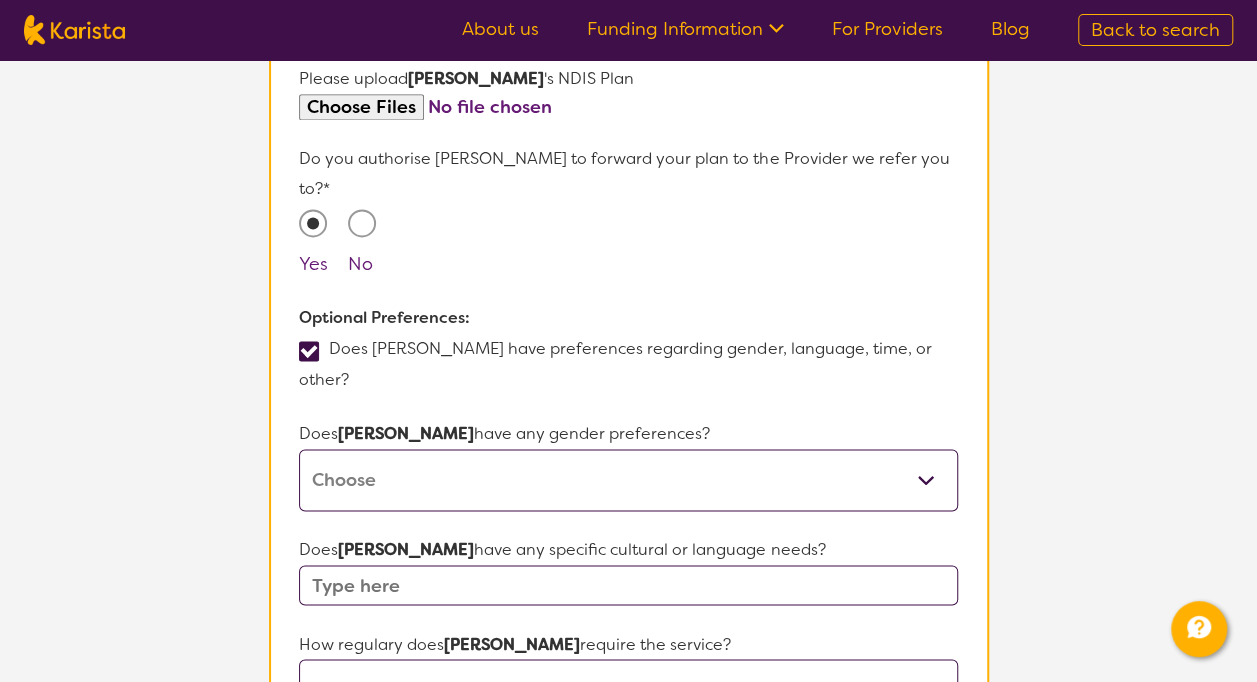 click on "[DEMOGRAPHIC_DATA] [DEMOGRAPHIC_DATA] Other No Preference" at bounding box center [628, 480] 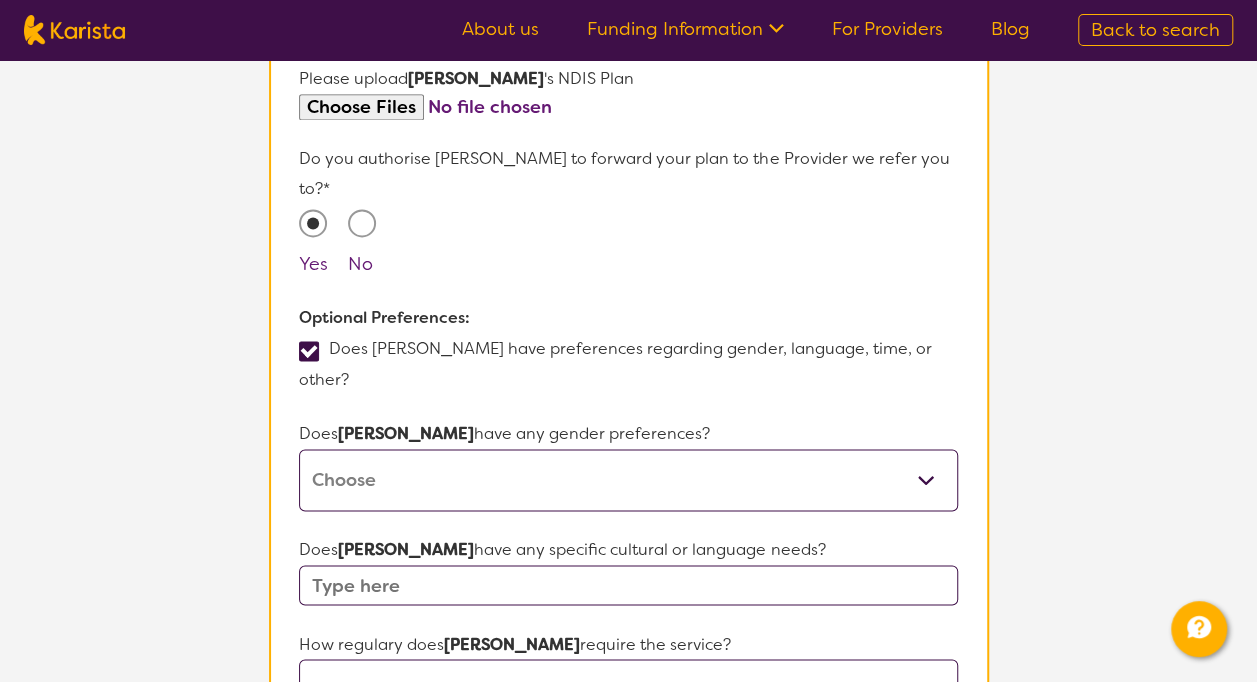 select on "[DEMOGRAPHIC_DATA]" 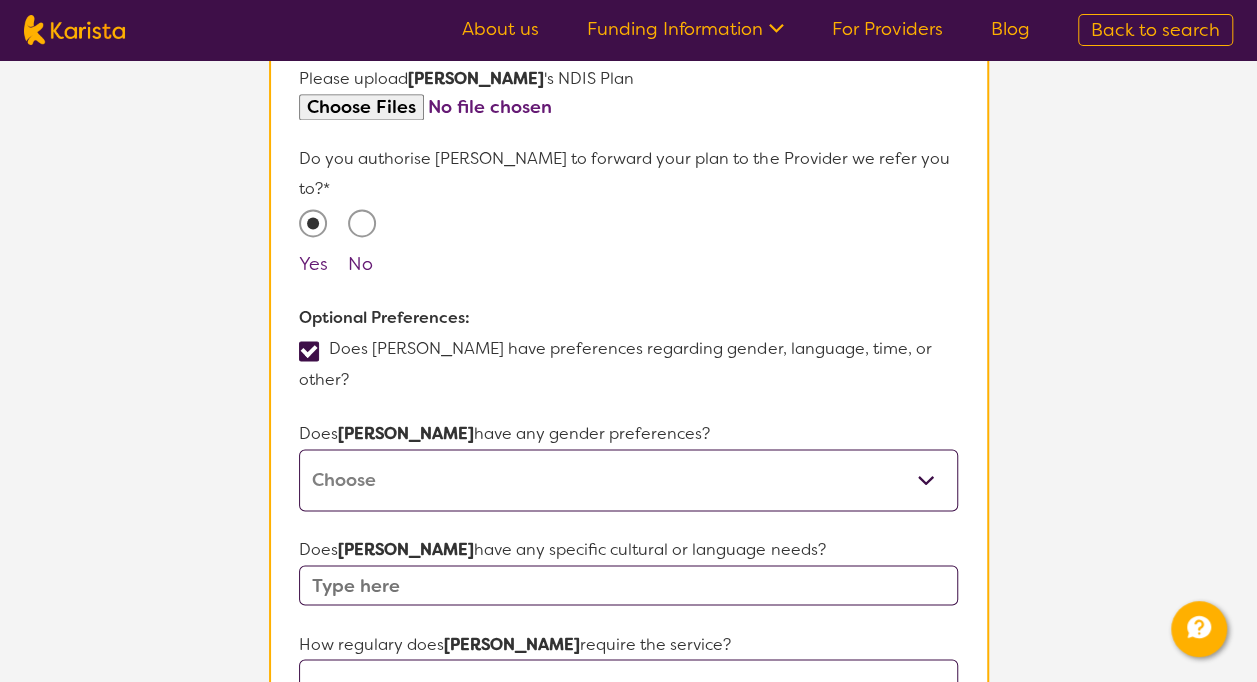 click on "[DEMOGRAPHIC_DATA] [DEMOGRAPHIC_DATA] Other No Preference" at bounding box center (628, 480) 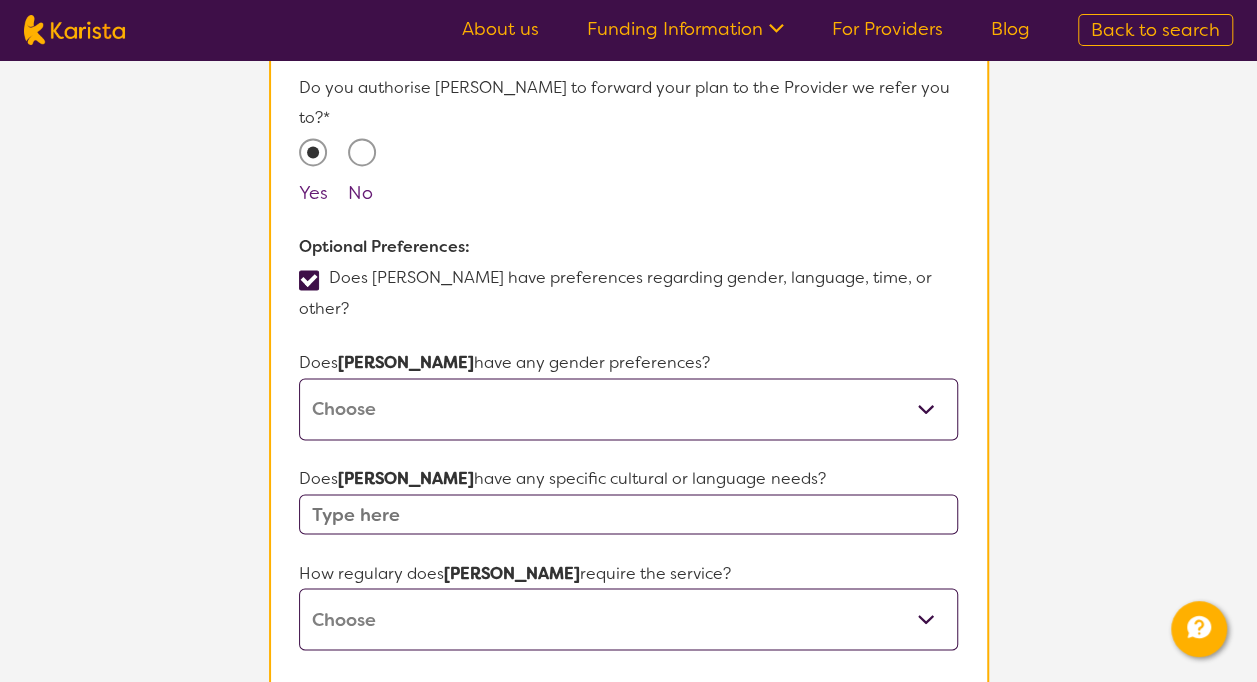 scroll, scrollTop: 1412, scrollLeft: 0, axis: vertical 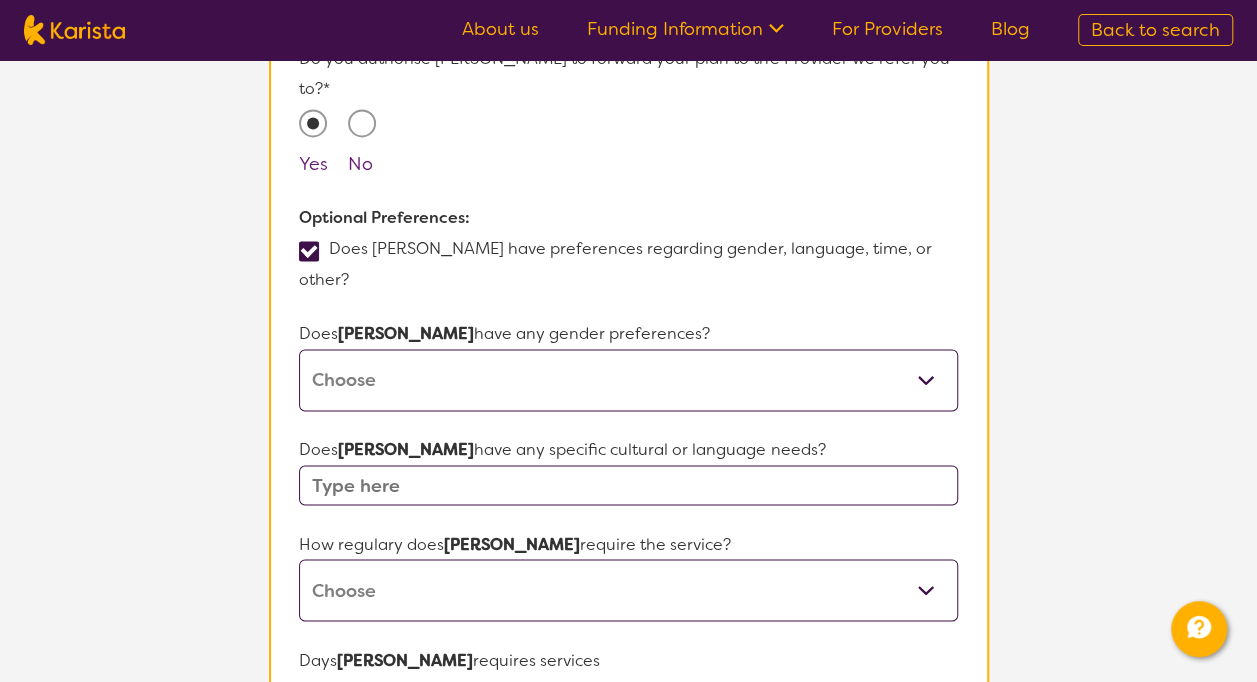 click at bounding box center [628, 485] 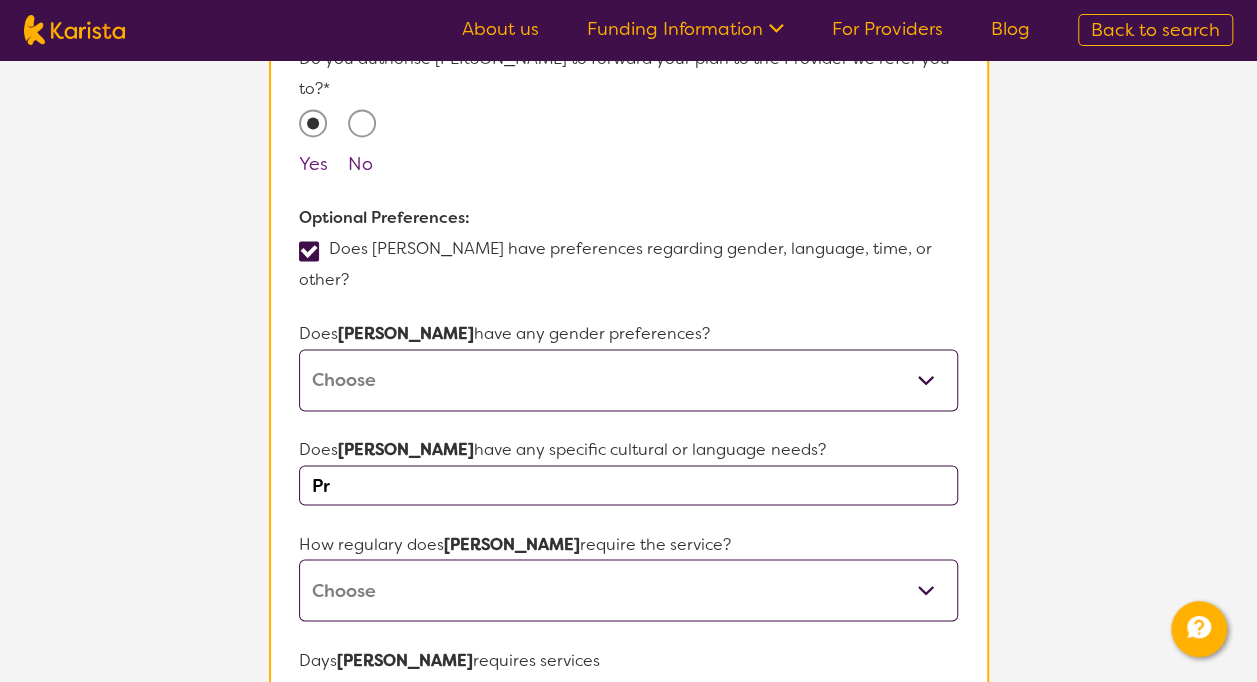 type on "P" 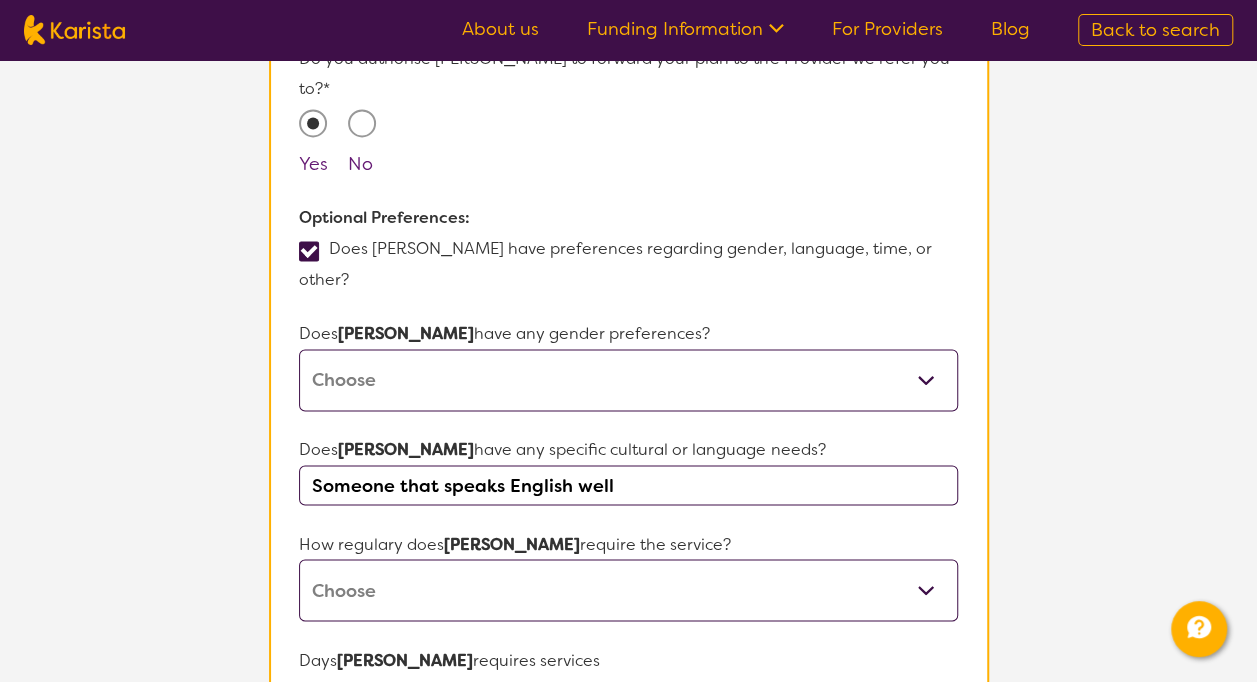 type on "Someone that speaks English well" 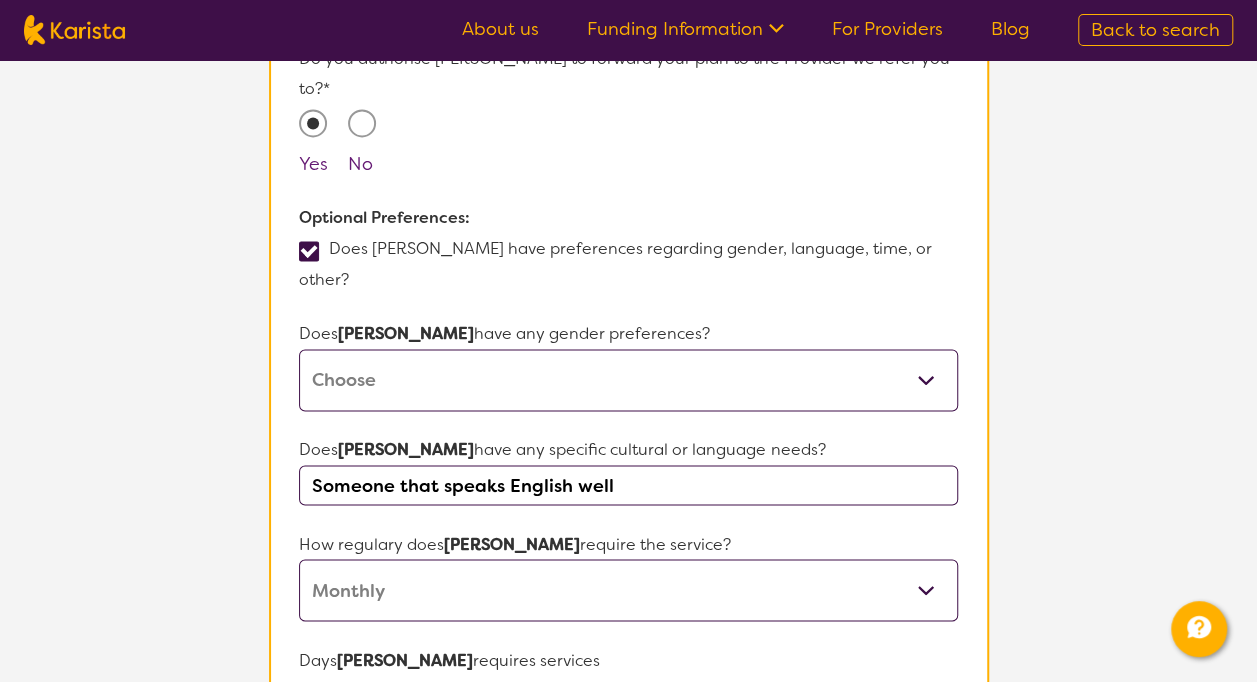 click on "Daily Twice a week Weekly Every fortnight Monthly Other" at bounding box center [628, 590] 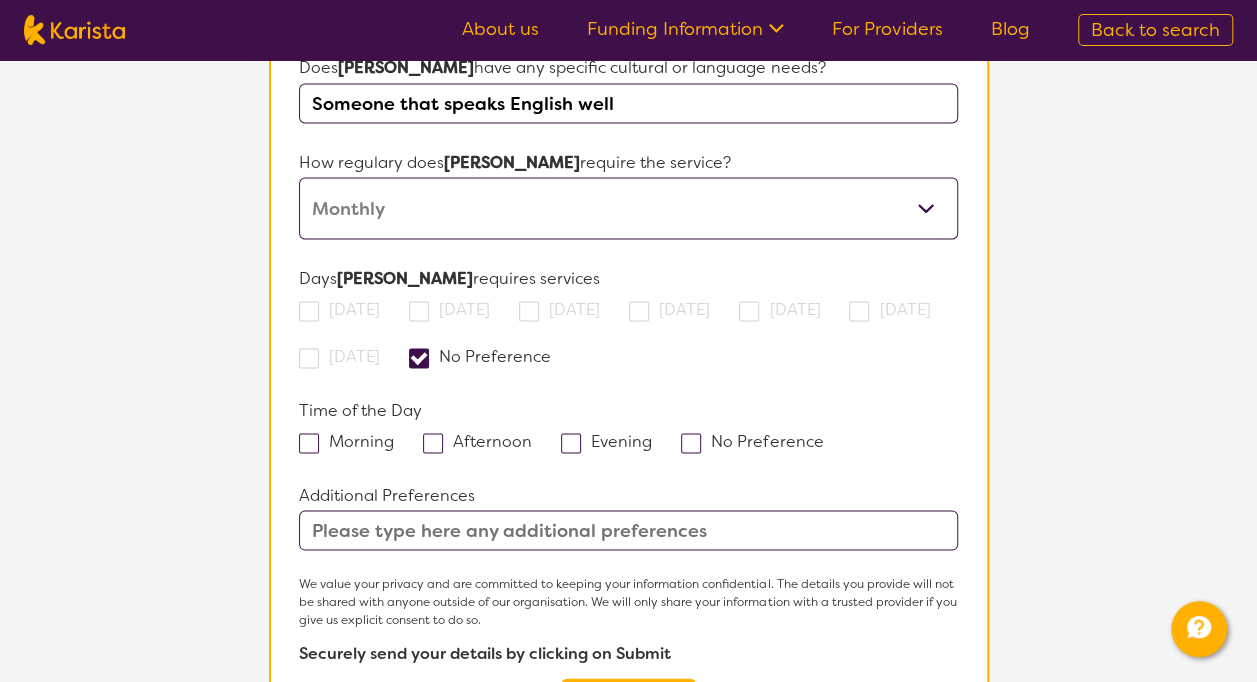 scroll, scrollTop: 1812, scrollLeft: 0, axis: vertical 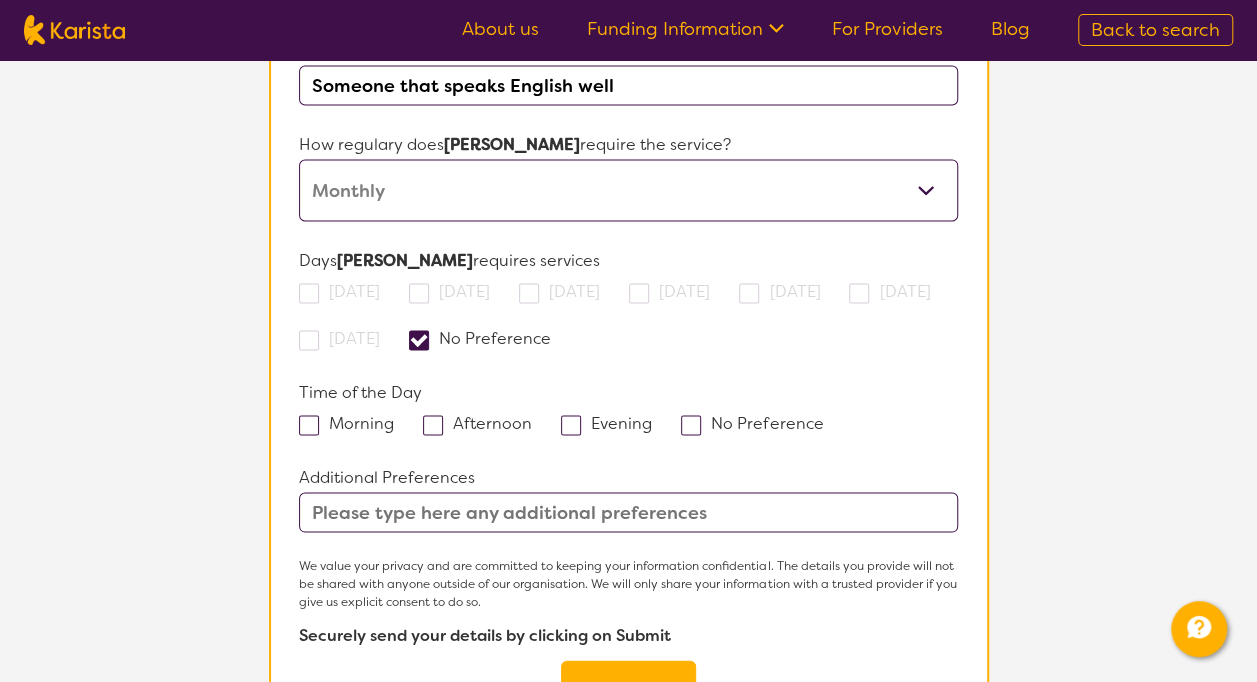 click at bounding box center (433, 425) 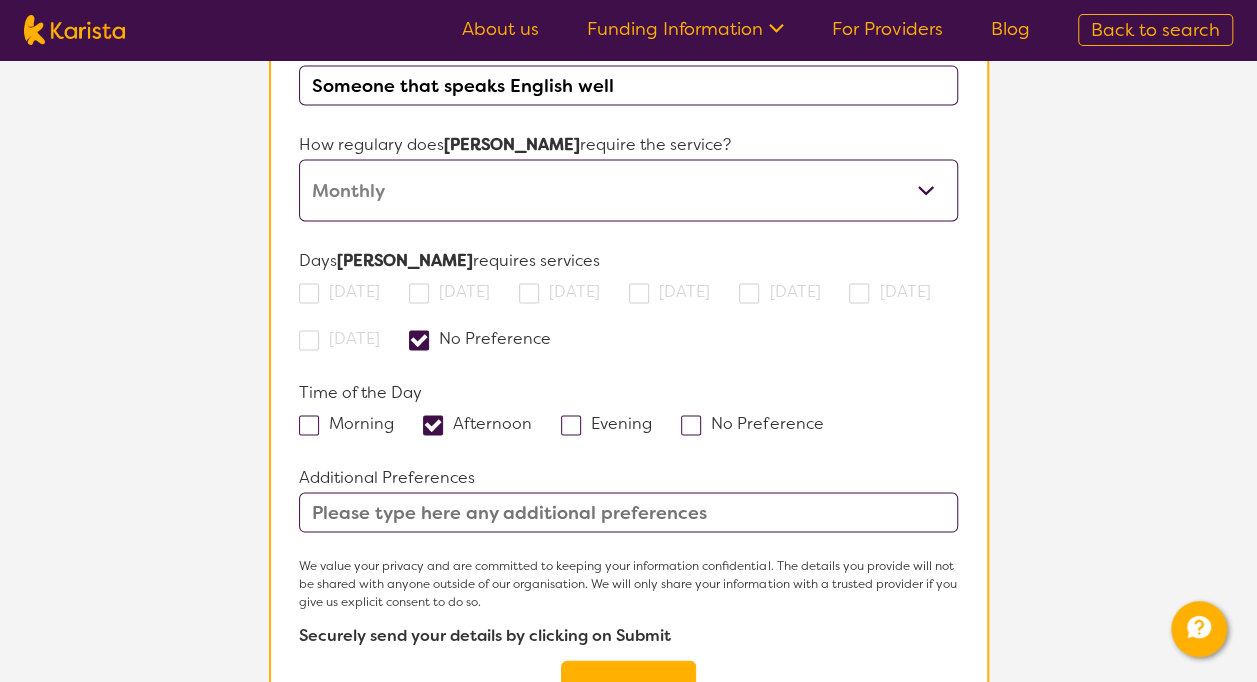 click on "Submit" at bounding box center (628, 690) 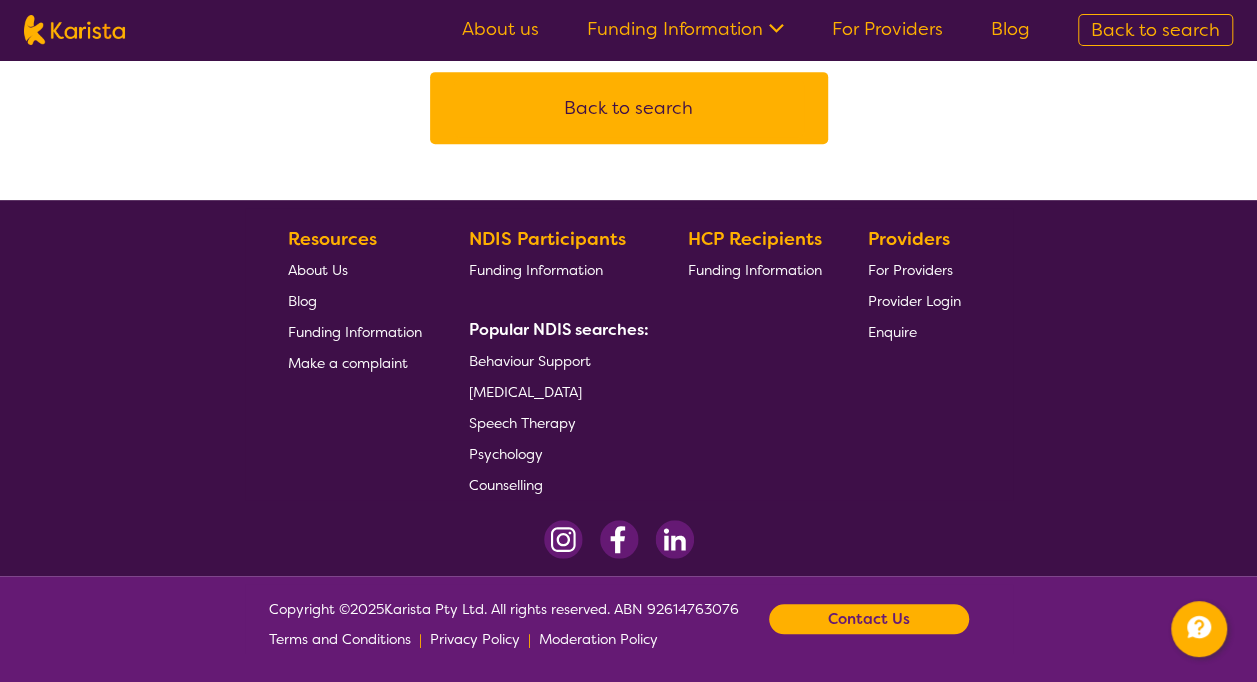 scroll, scrollTop: 0, scrollLeft: 0, axis: both 